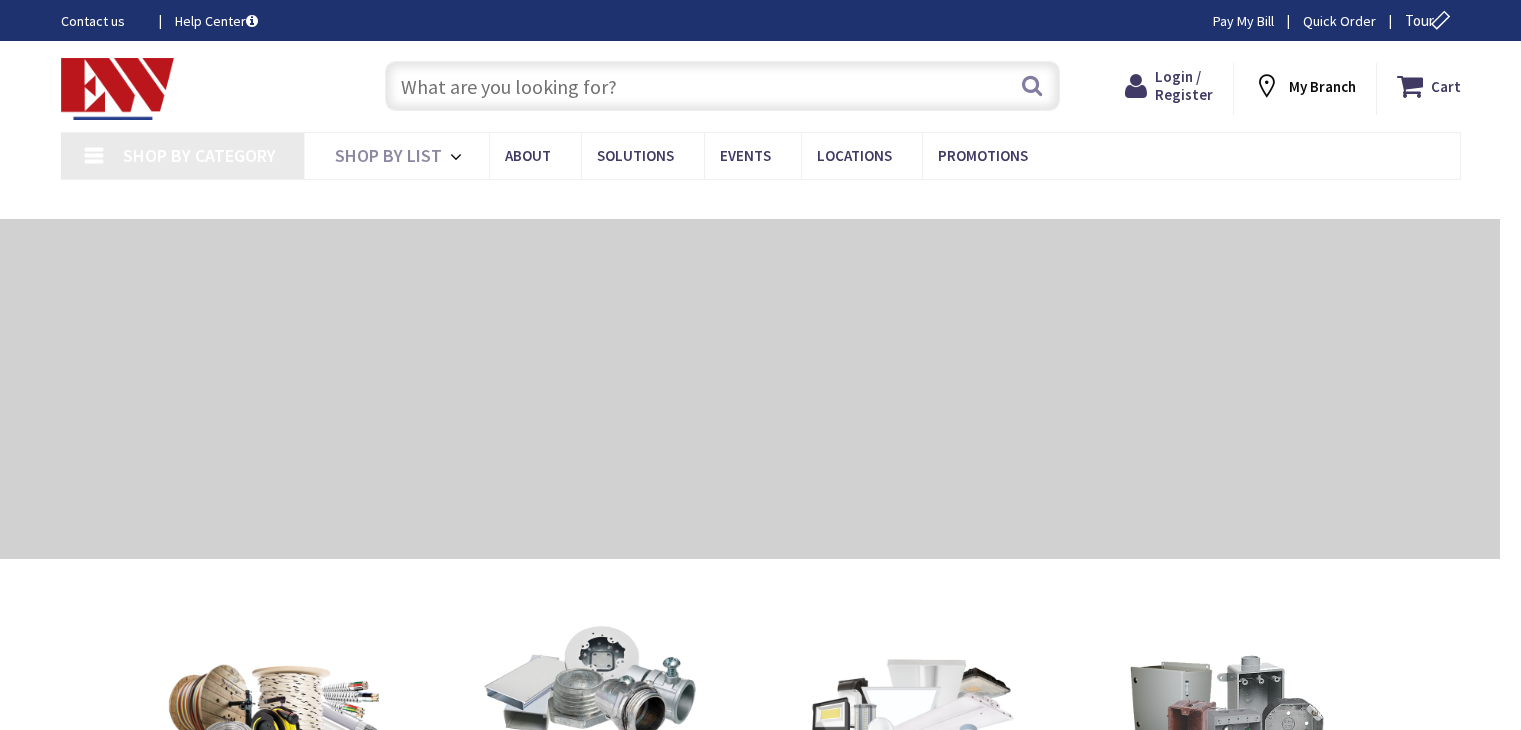 scroll, scrollTop: 0, scrollLeft: 0, axis: both 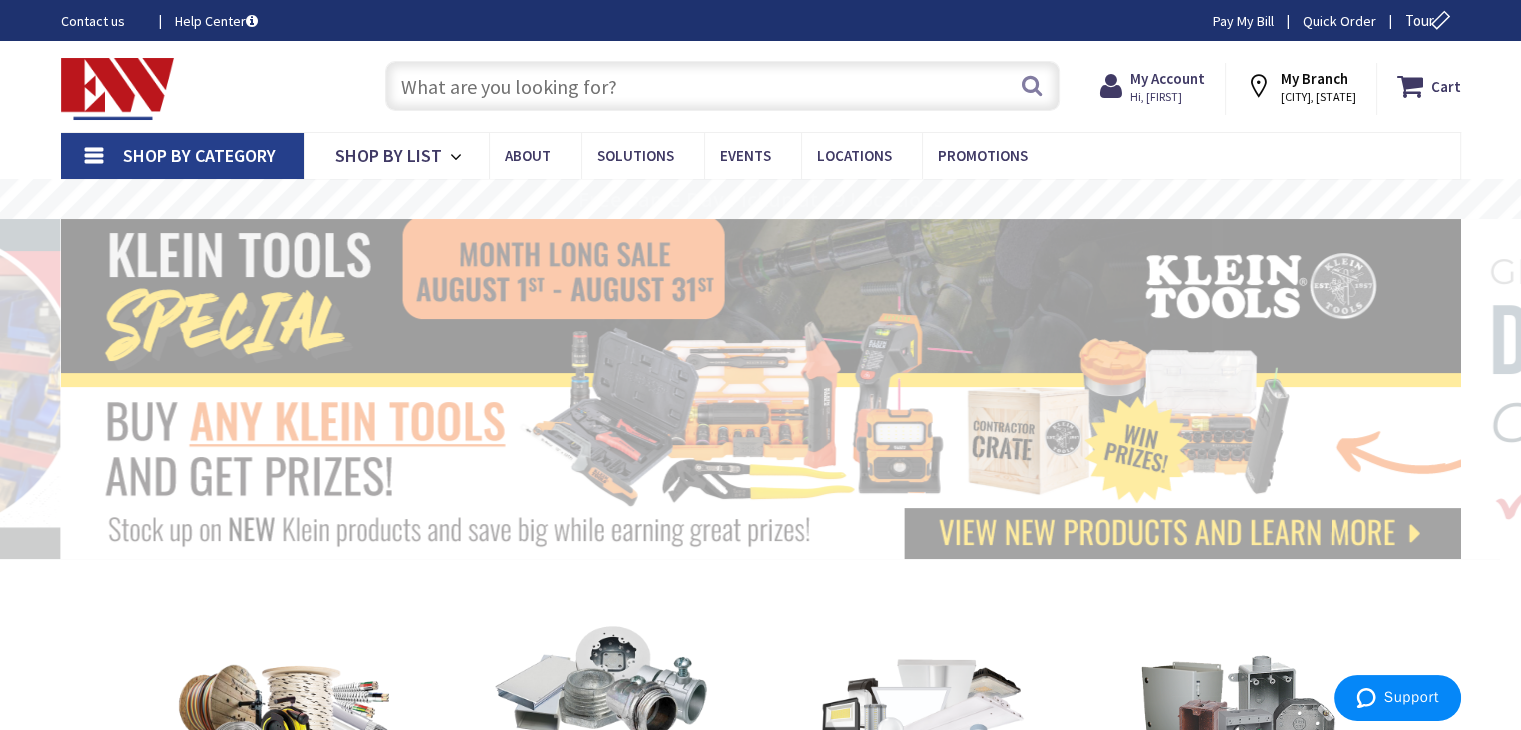 click on "Shop By Category" at bounding box center (199, 155) 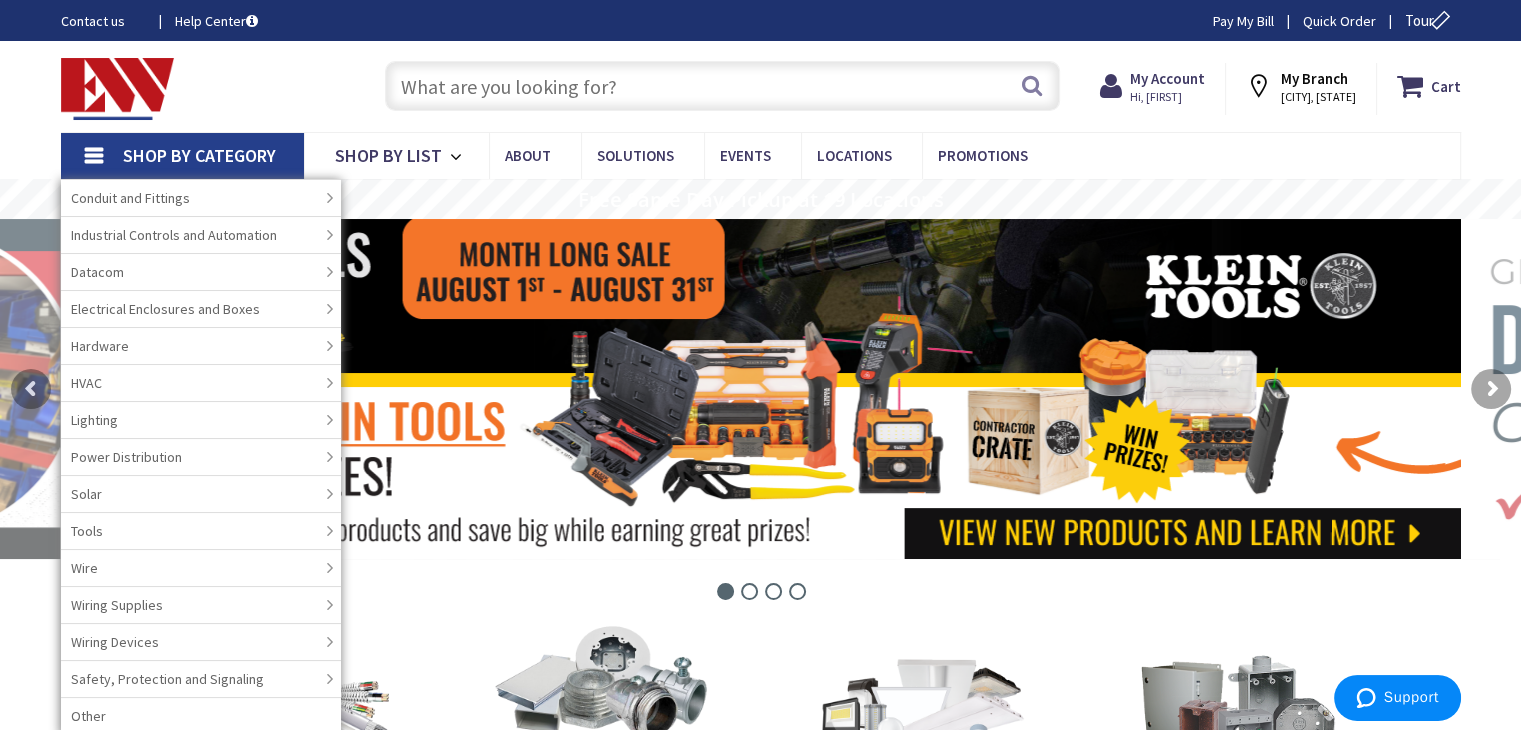 scroll, scrollTop: 200, scrollLeft: 0, axis: vertical 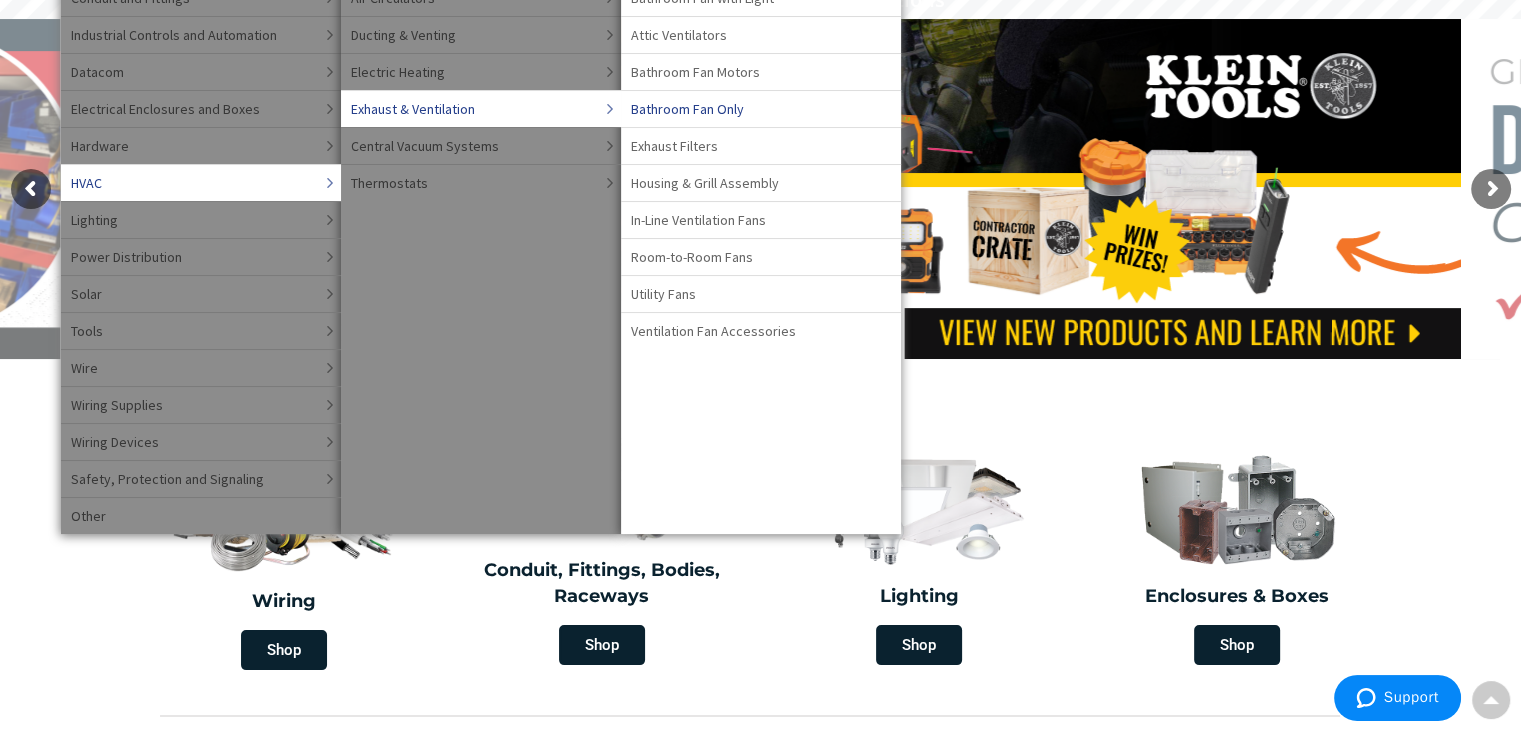 click on "Bathroom Fan Only" at bounding box center [687, 109] 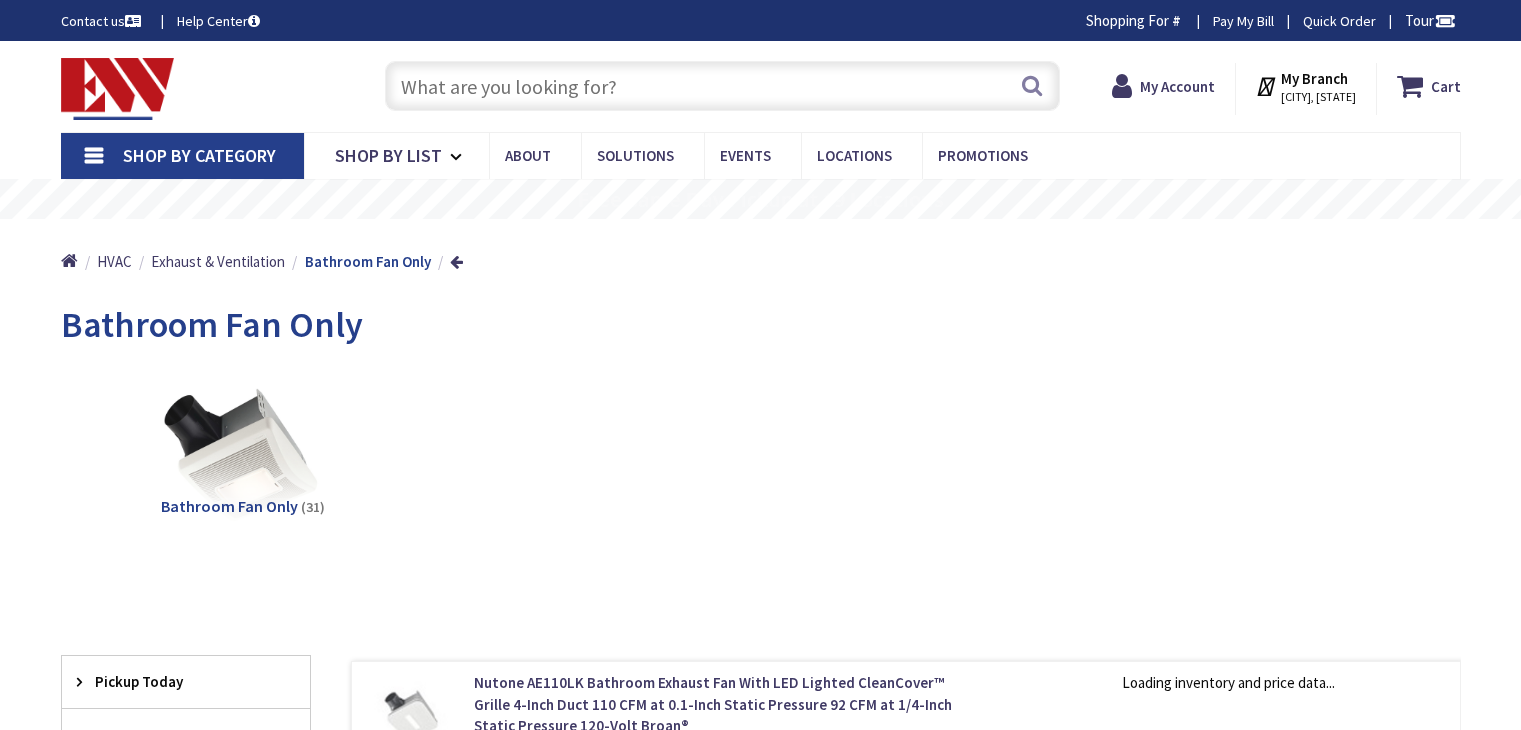 scroll, scrollTop: 0, scrollLeft: 0, axis: both 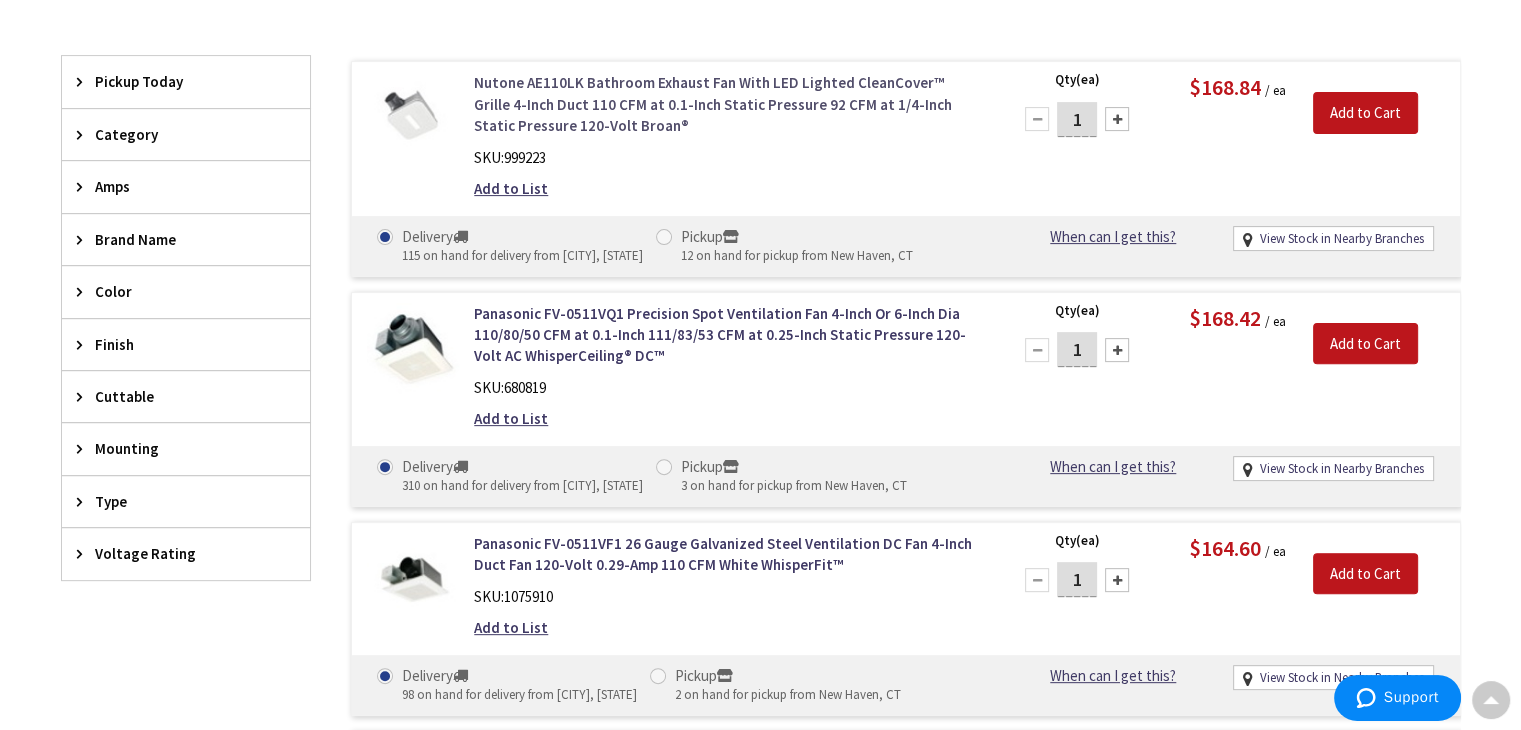 click on "Nutone AE110LK Bathroom Exhaust Fan With LED Lighted CleanCover™ Grille 4-Inch Duct 110 CFM at 0.1-Inch Static Pressure 92 CFM at 1/4-Inch Static Pressure 120-Volt Broan®" at bounding box center (728, 104) 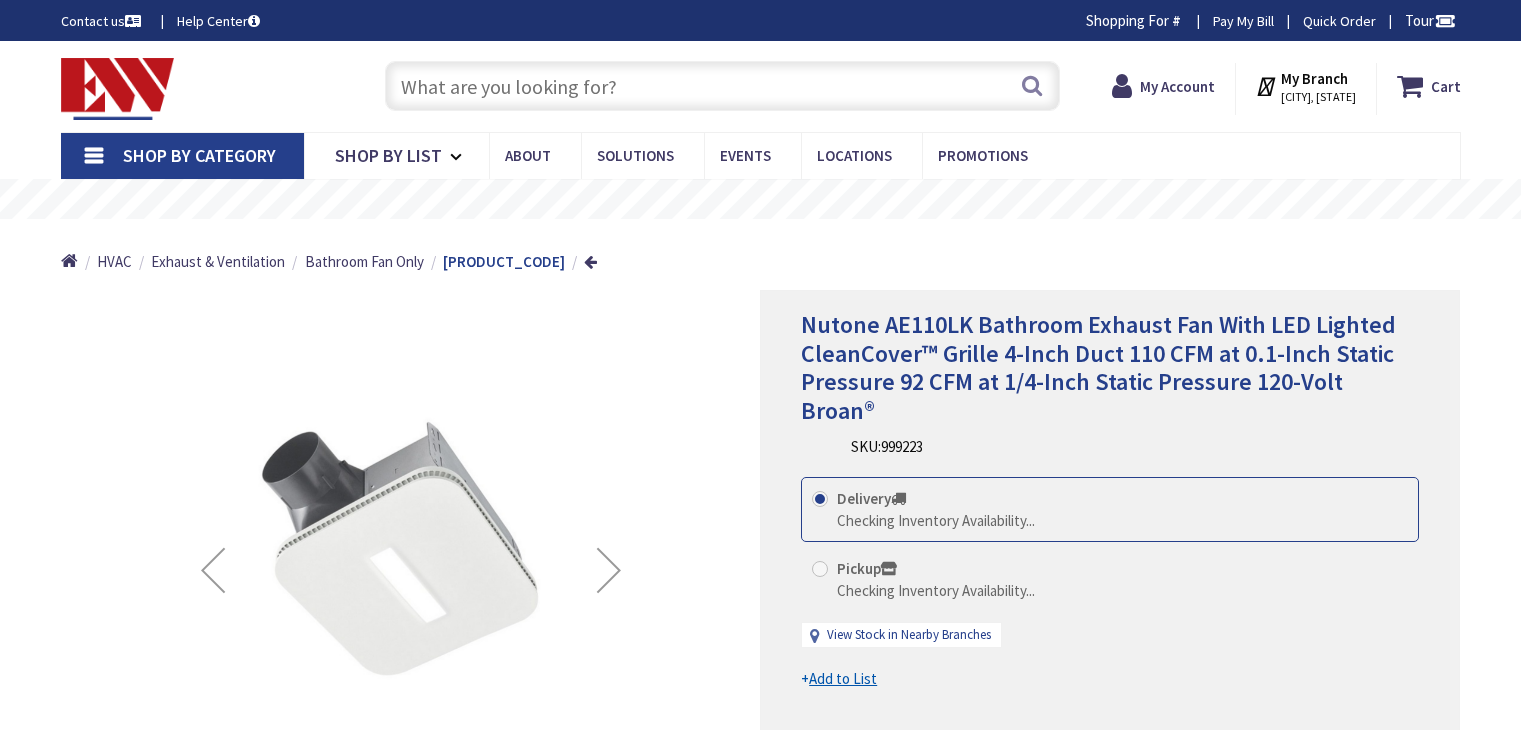 scroll, scrollTop: 0, scrollLeft: 0, axis: both 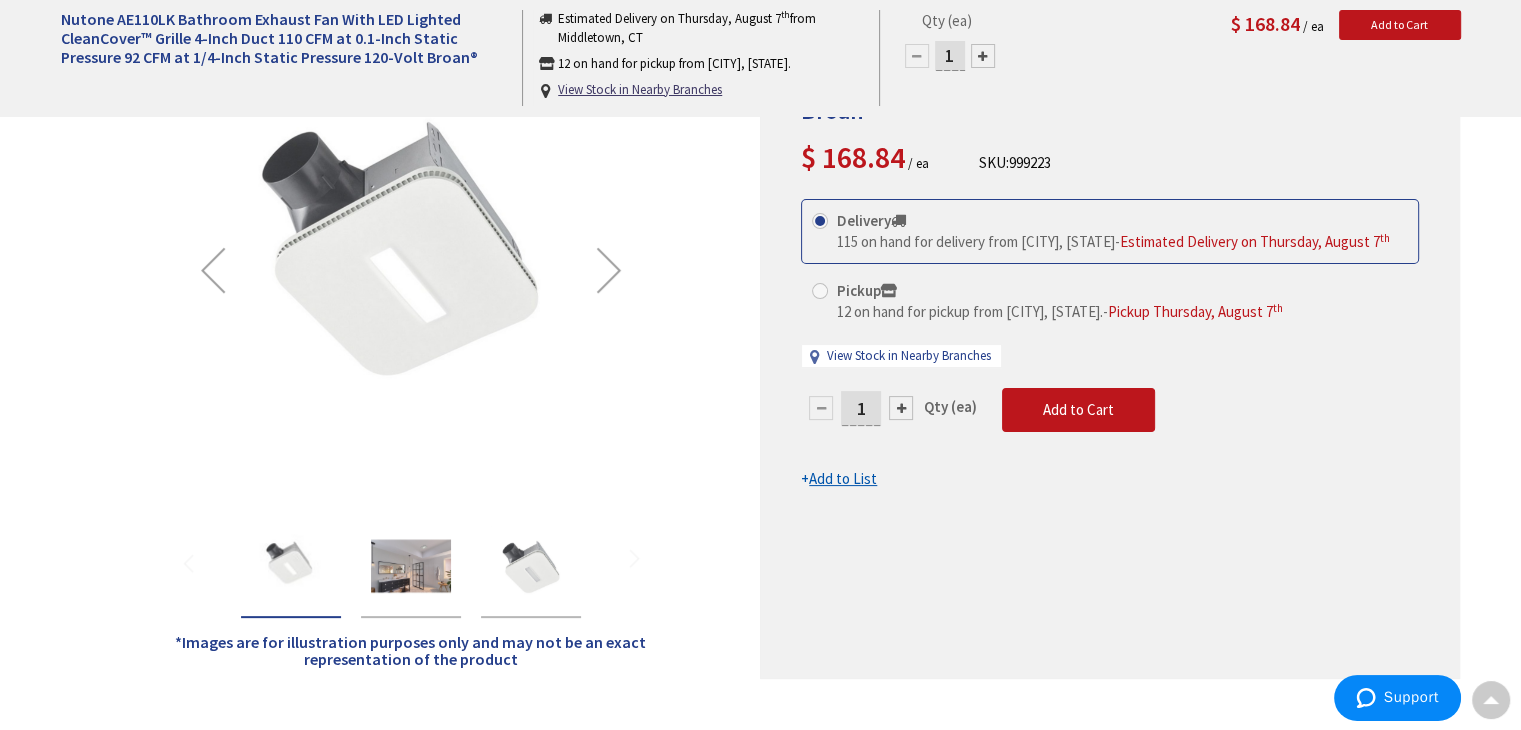 click at bounding box center (411, 566) 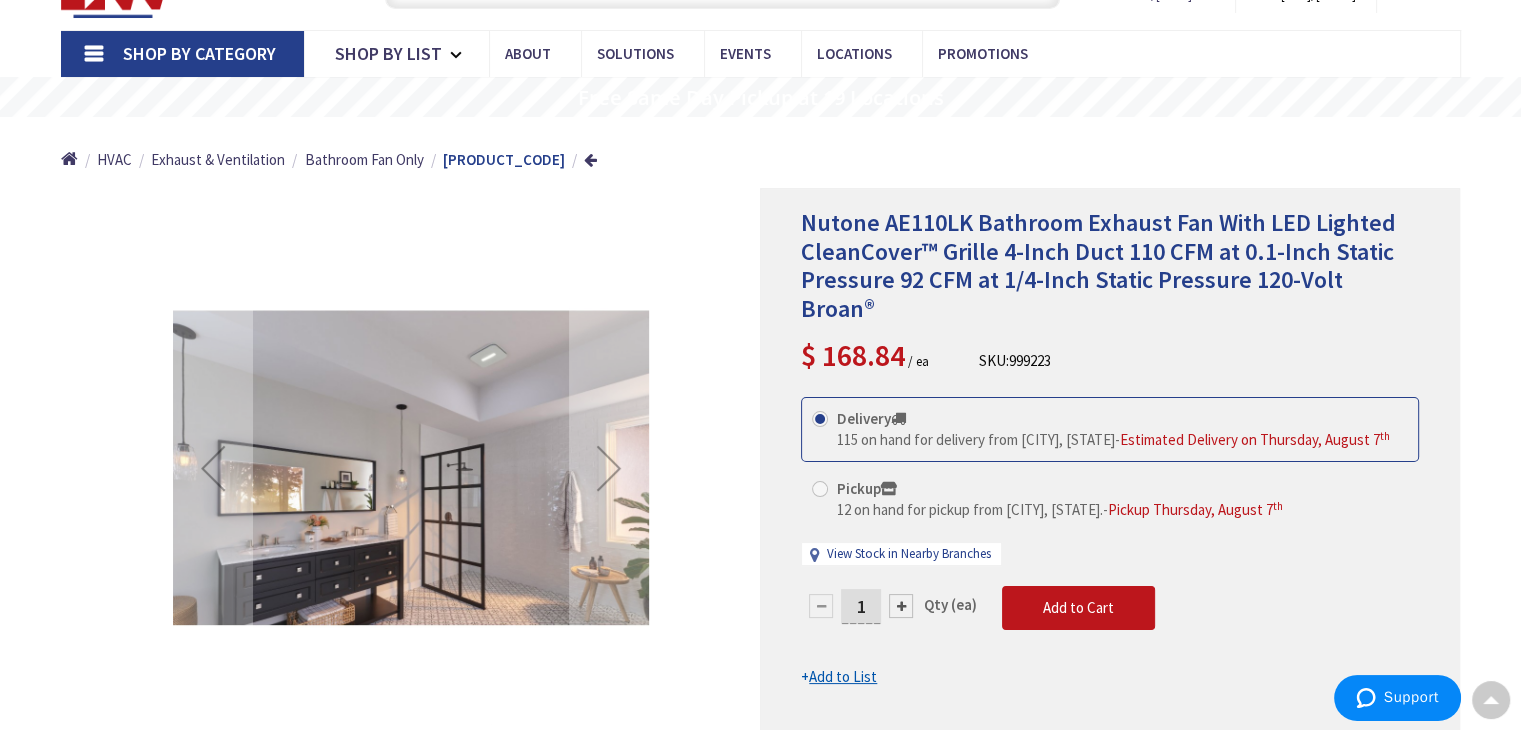 scroll, scrollTop: 100, scrollLeft: 0, axis: vertical 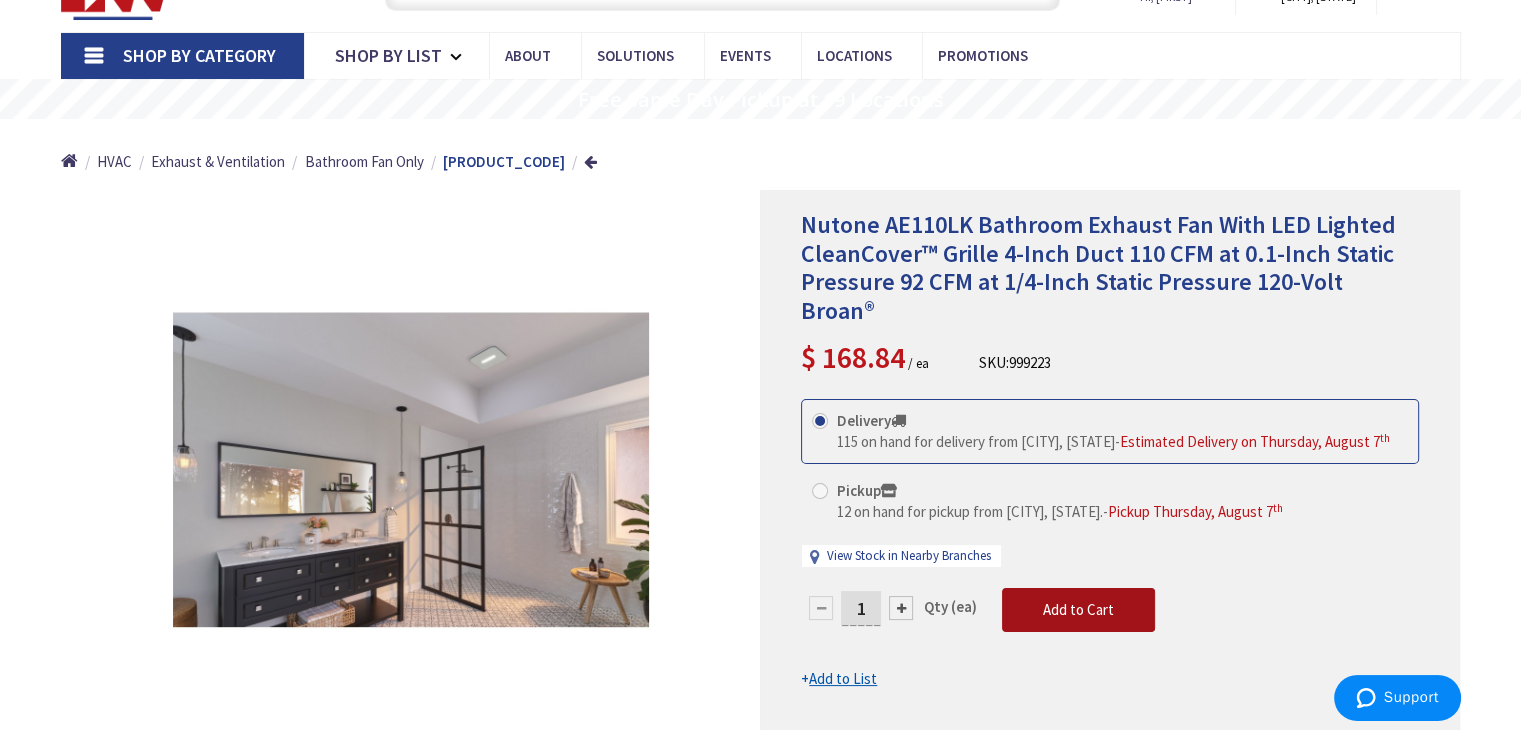 click on "Add to Cart" at bounding box center [1078, 610] 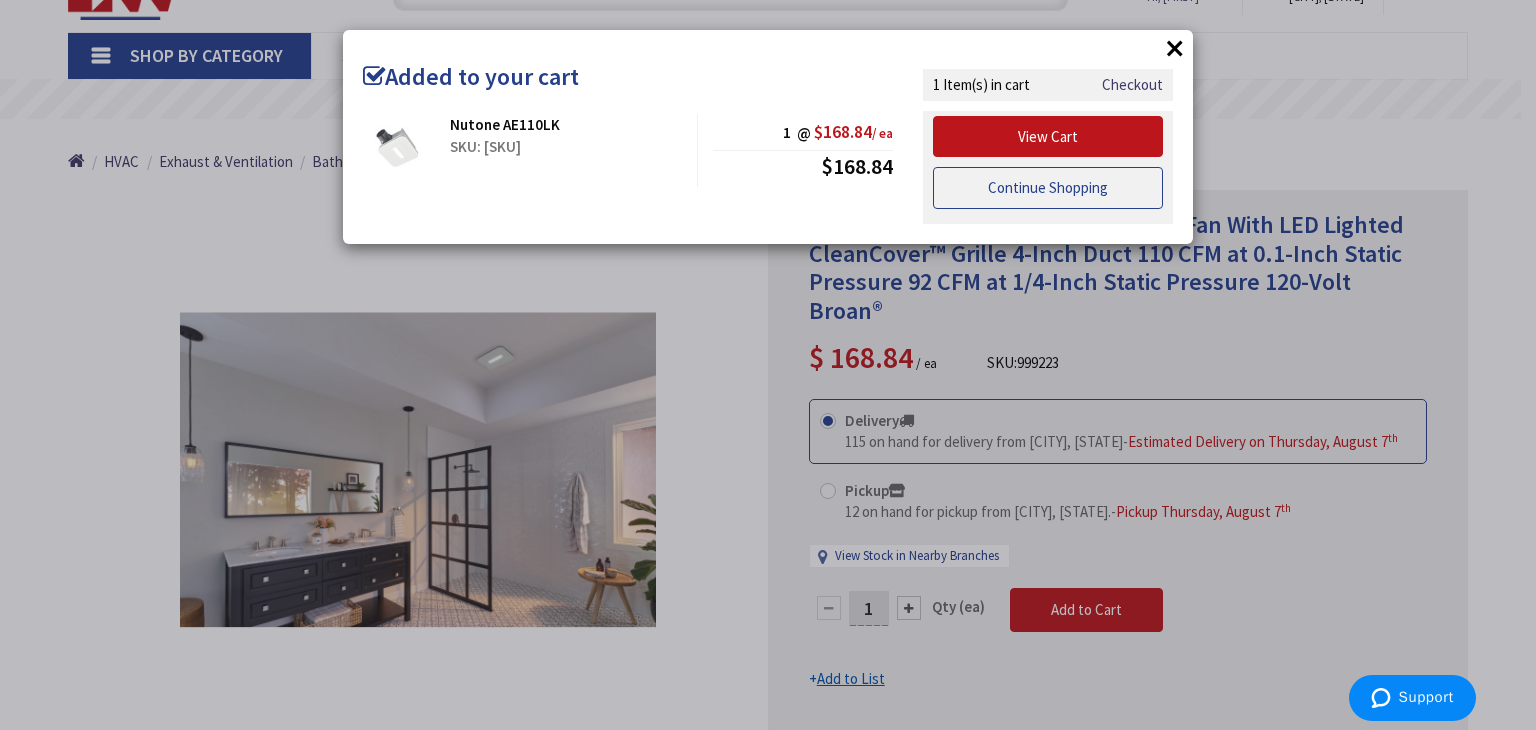 click on "Continue Shopping" at bounding box center [1048, 188] 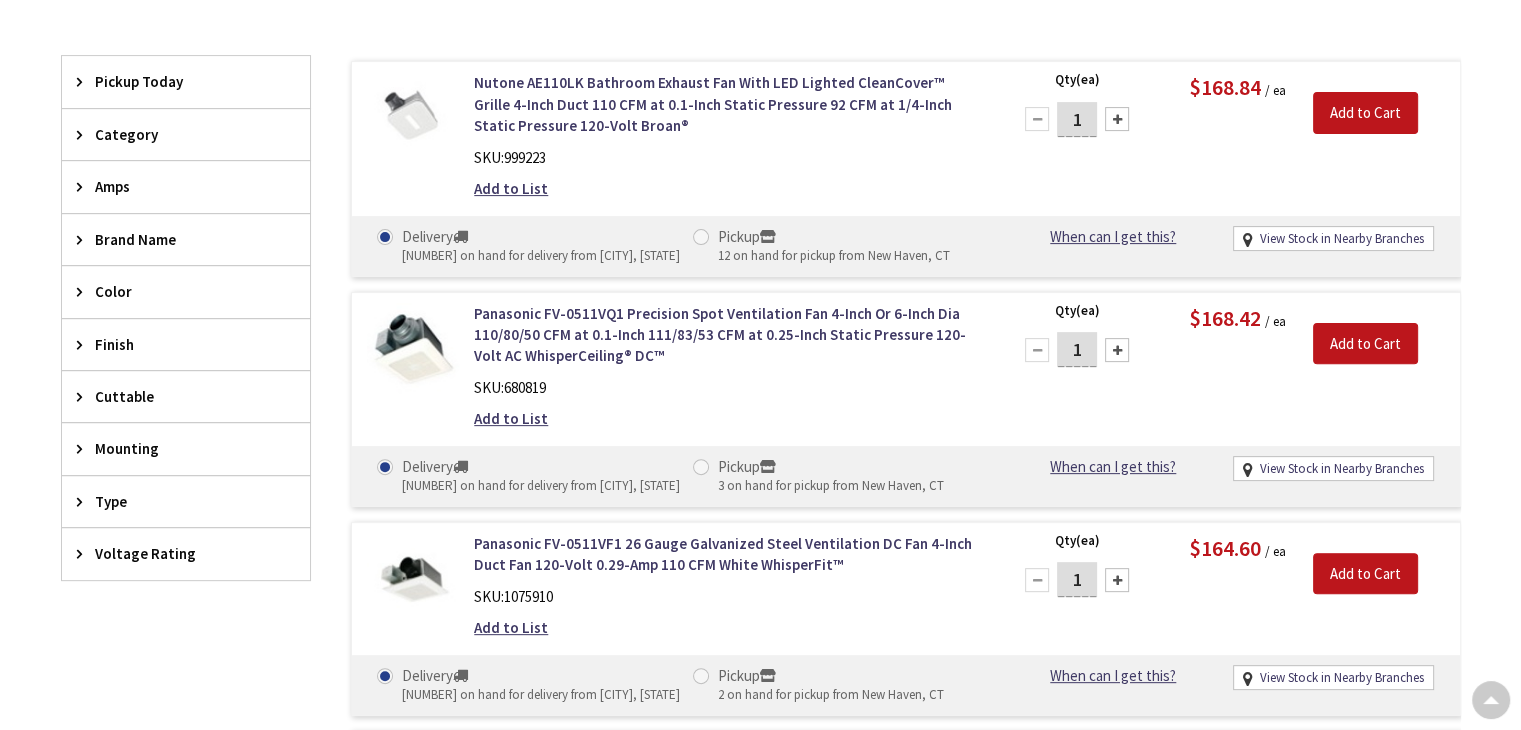scroll, scrollTop: 600, scrollLeft: 0, axis: vertical 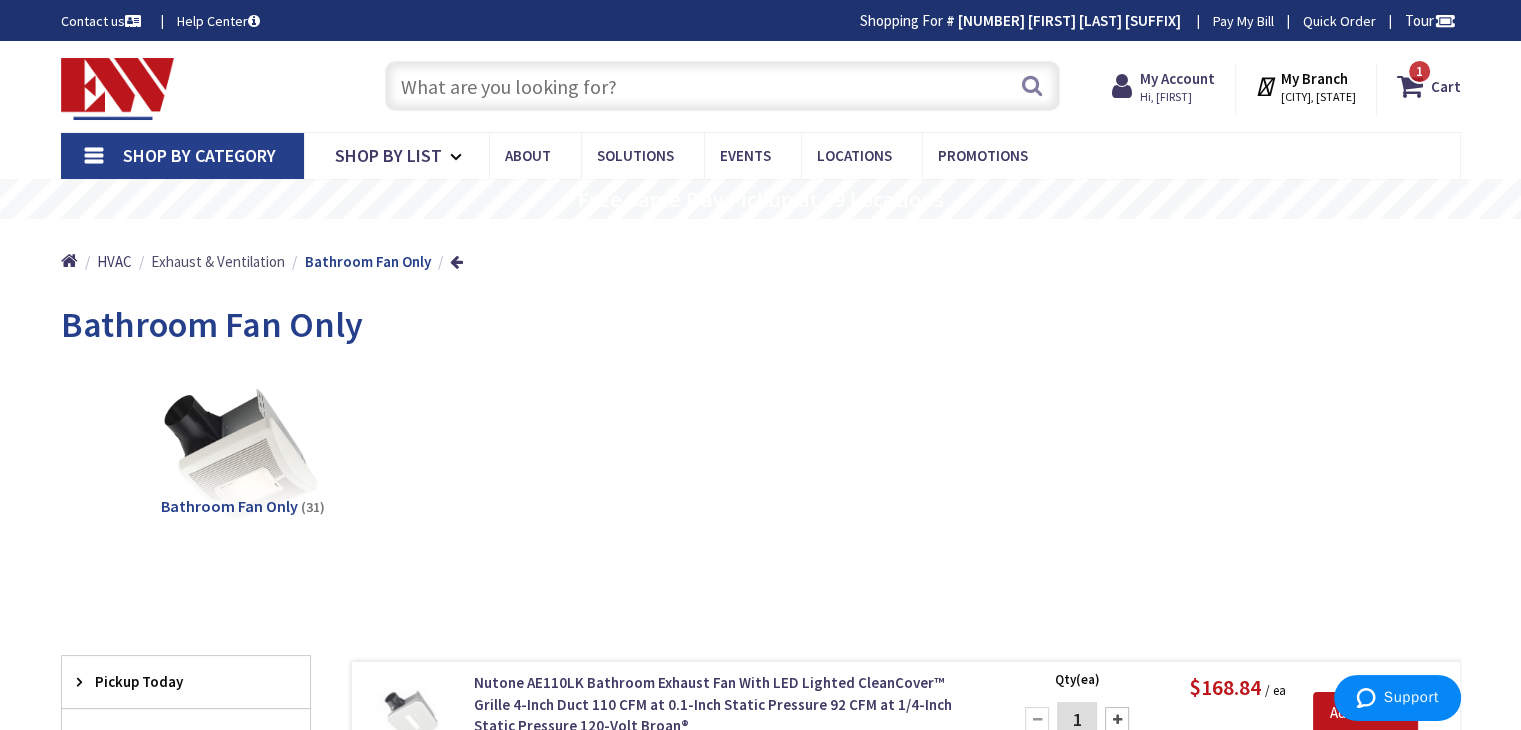 click on "Exhaust & Ventilation" at bounding box center (218, 261) 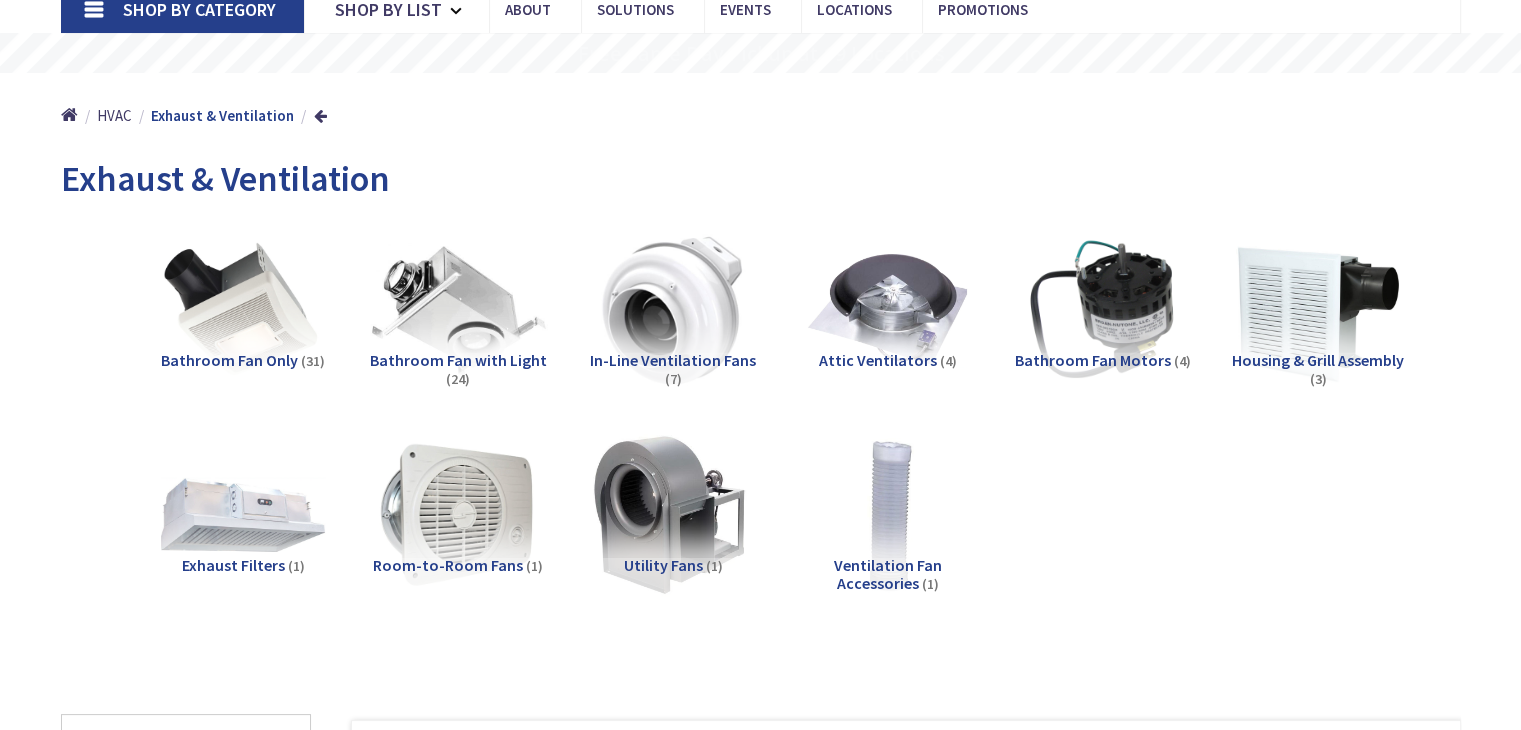scroll, scrollTop: 0, scrollLeft: 0, axis: both 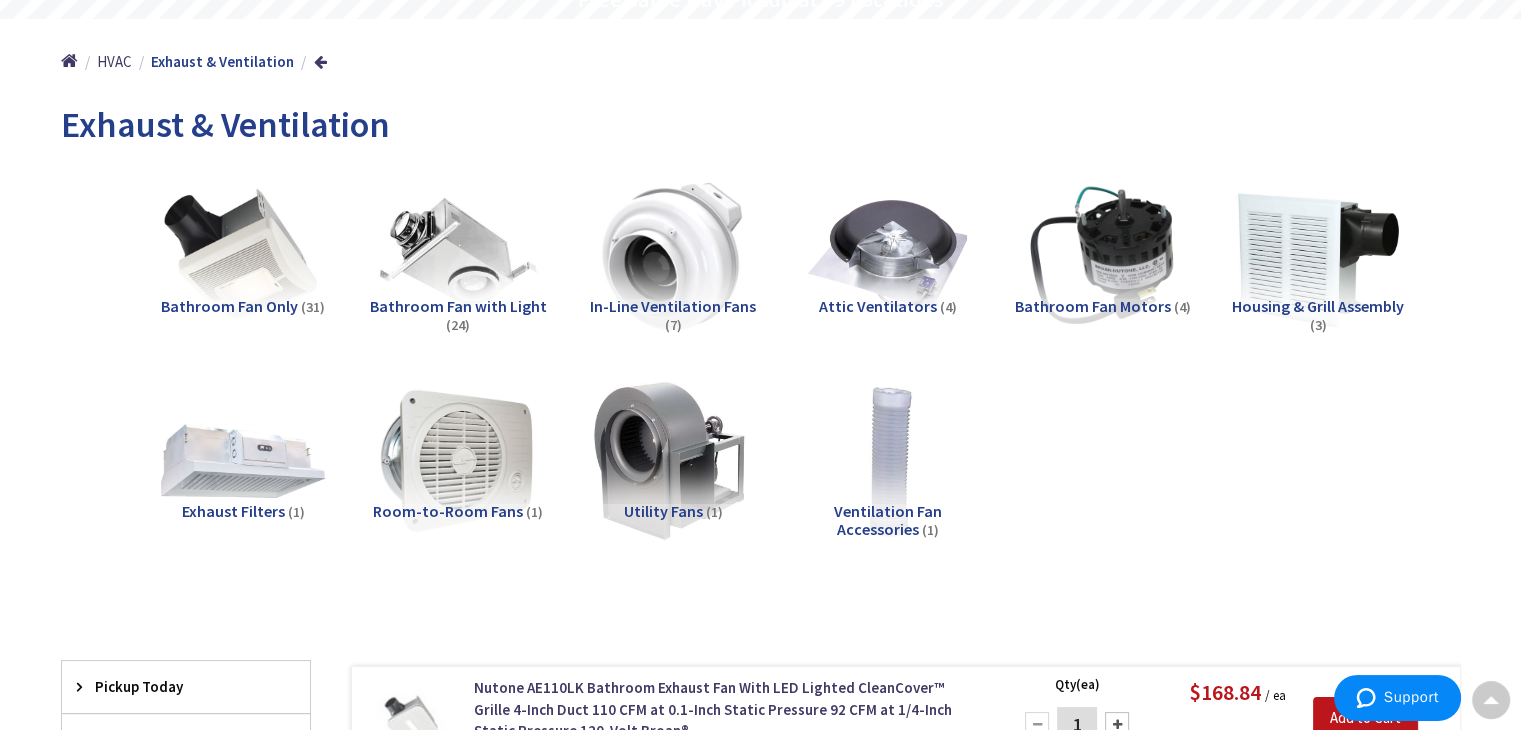 click on "Bathroom Fan with Light" at bounding box center [458, 306] 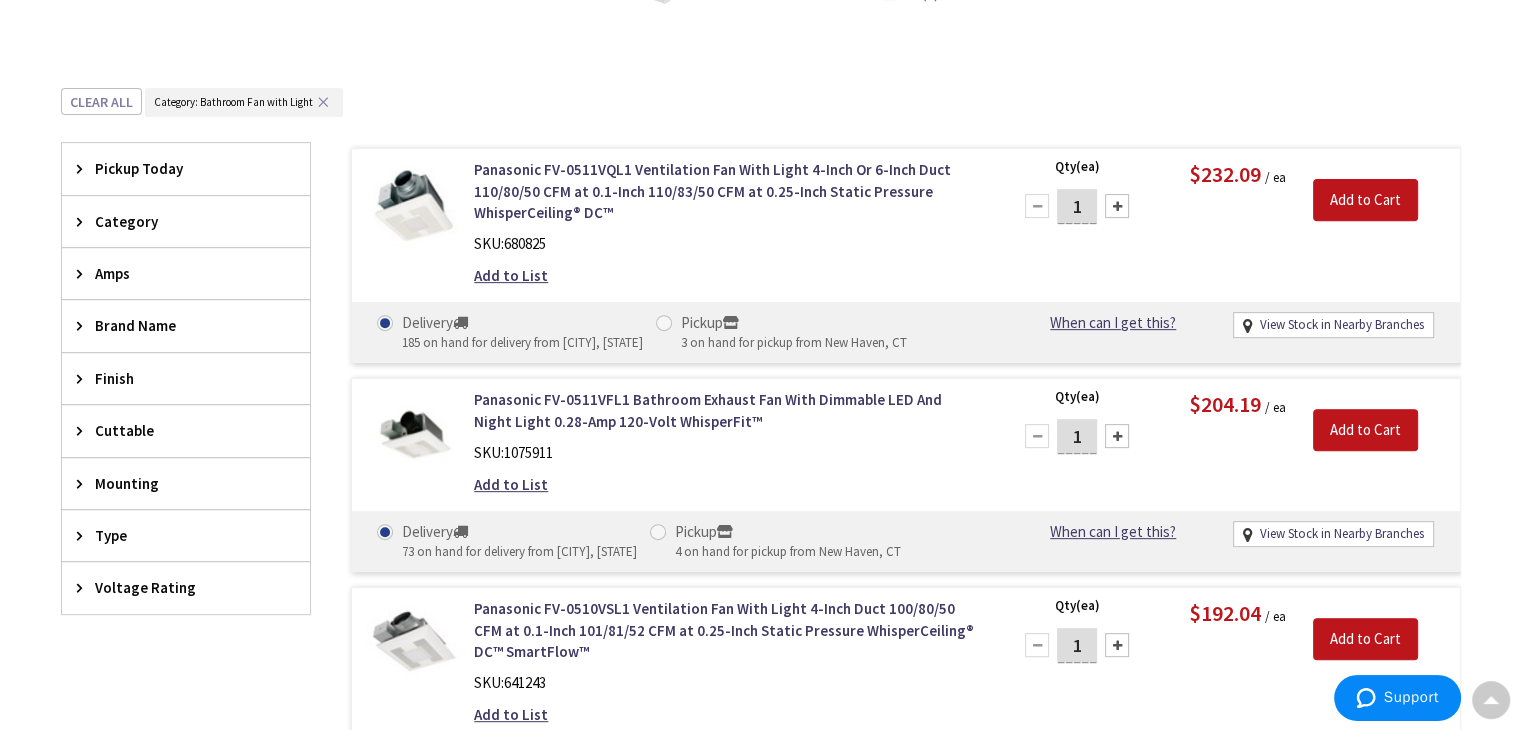 scroll, scrollTop: 724, scrollLeft: 0, axis: vertical 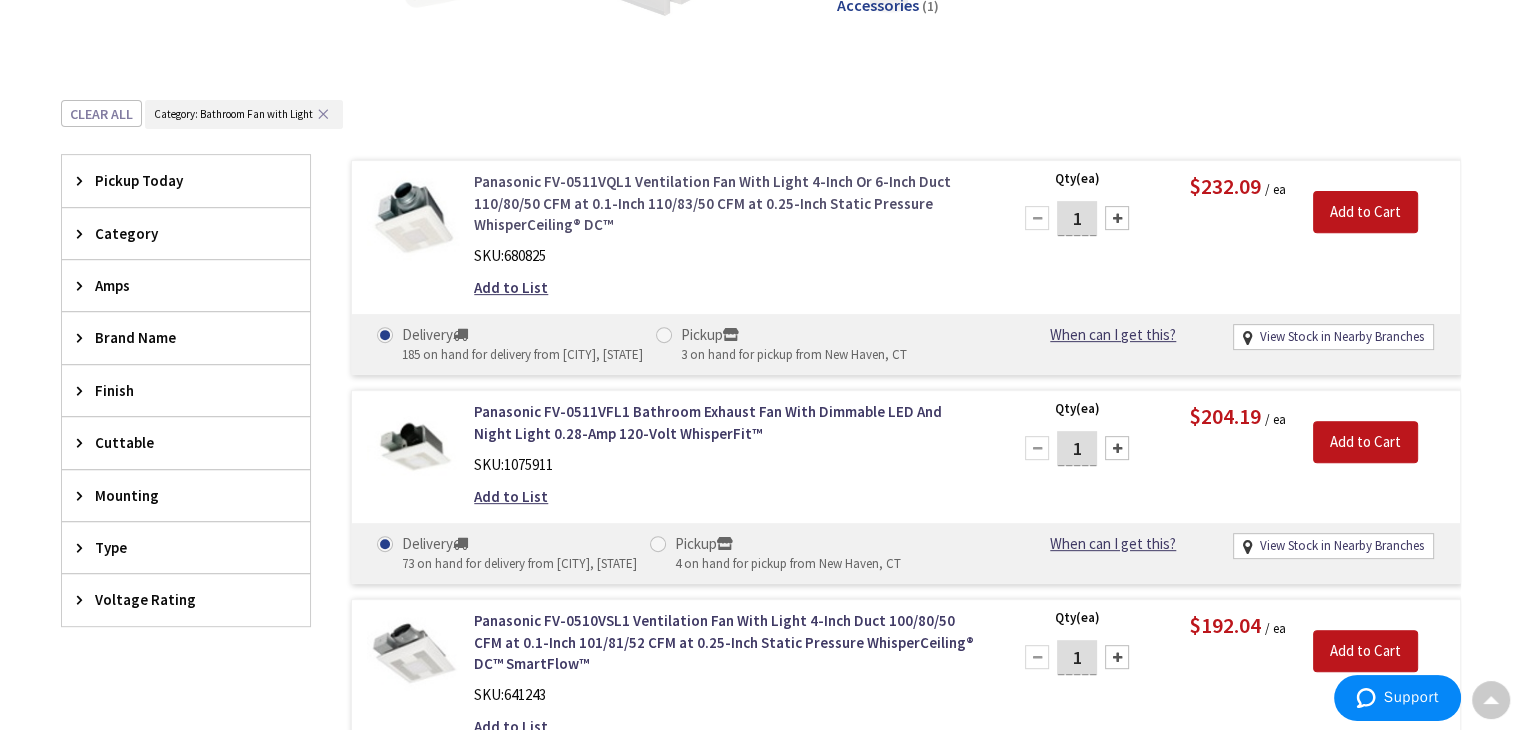 click on "Panasonic FV-0511VQL1 Ventilation Fan With Light 4-Inch Or 6-Inch Duct 110/80/50 CFM at 0.1-Inch 110/83/50 CFM at 0.25-Inch Static Pressure WhisperCeiling® DC™" at bounding box center (728, 203) 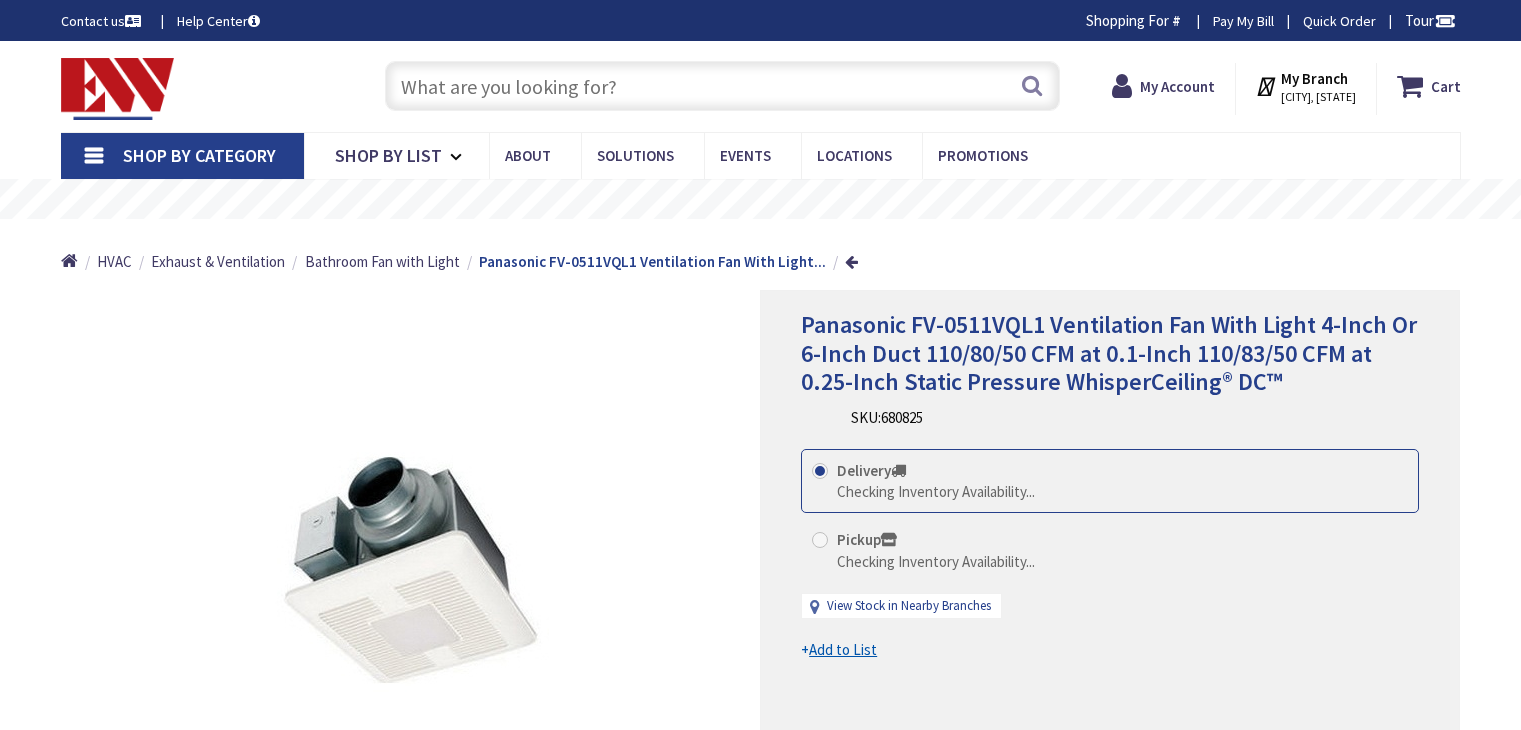 scroll, scrollTop: 0, scrollLeft: 0, axis: both 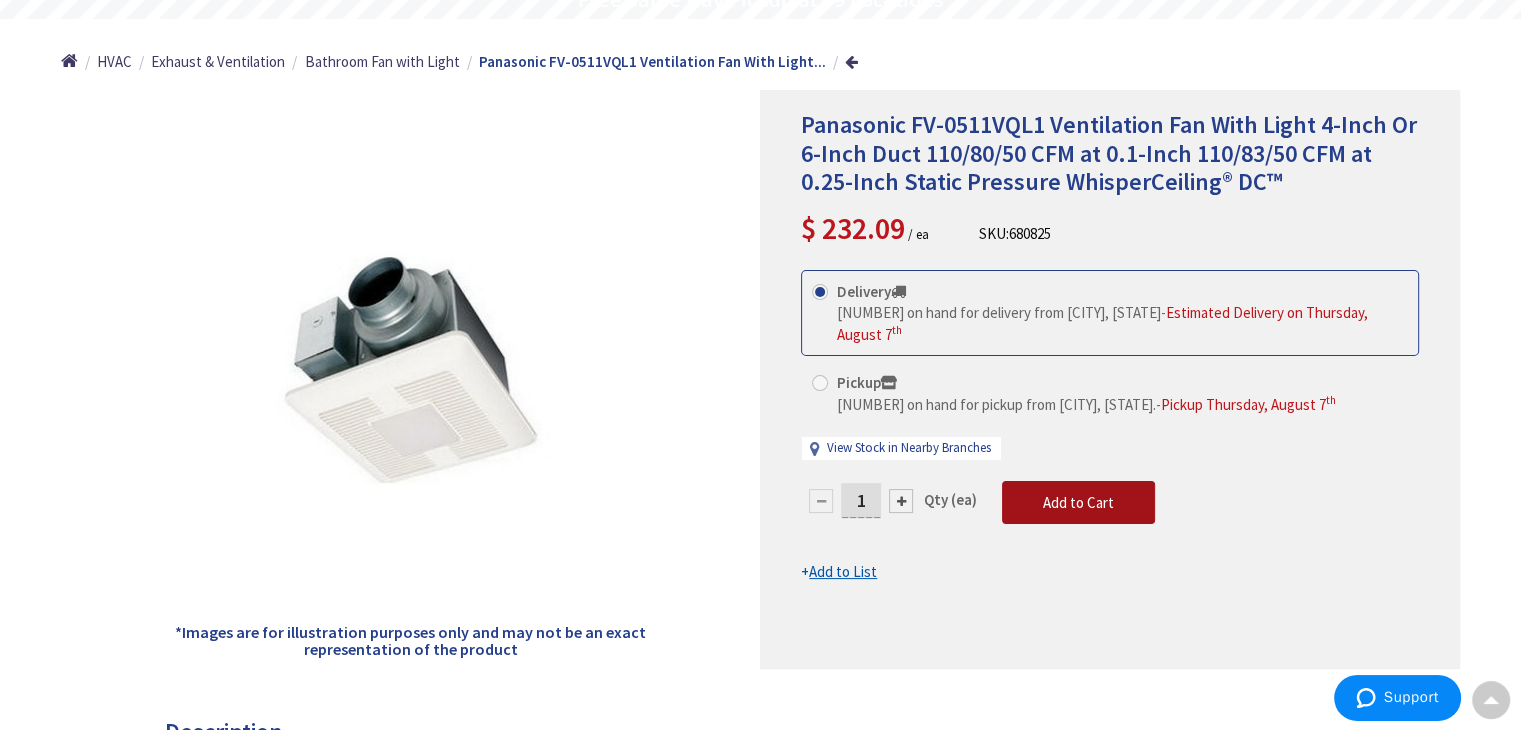 click on "Add to Cart" at bounding box center (1078, 503) 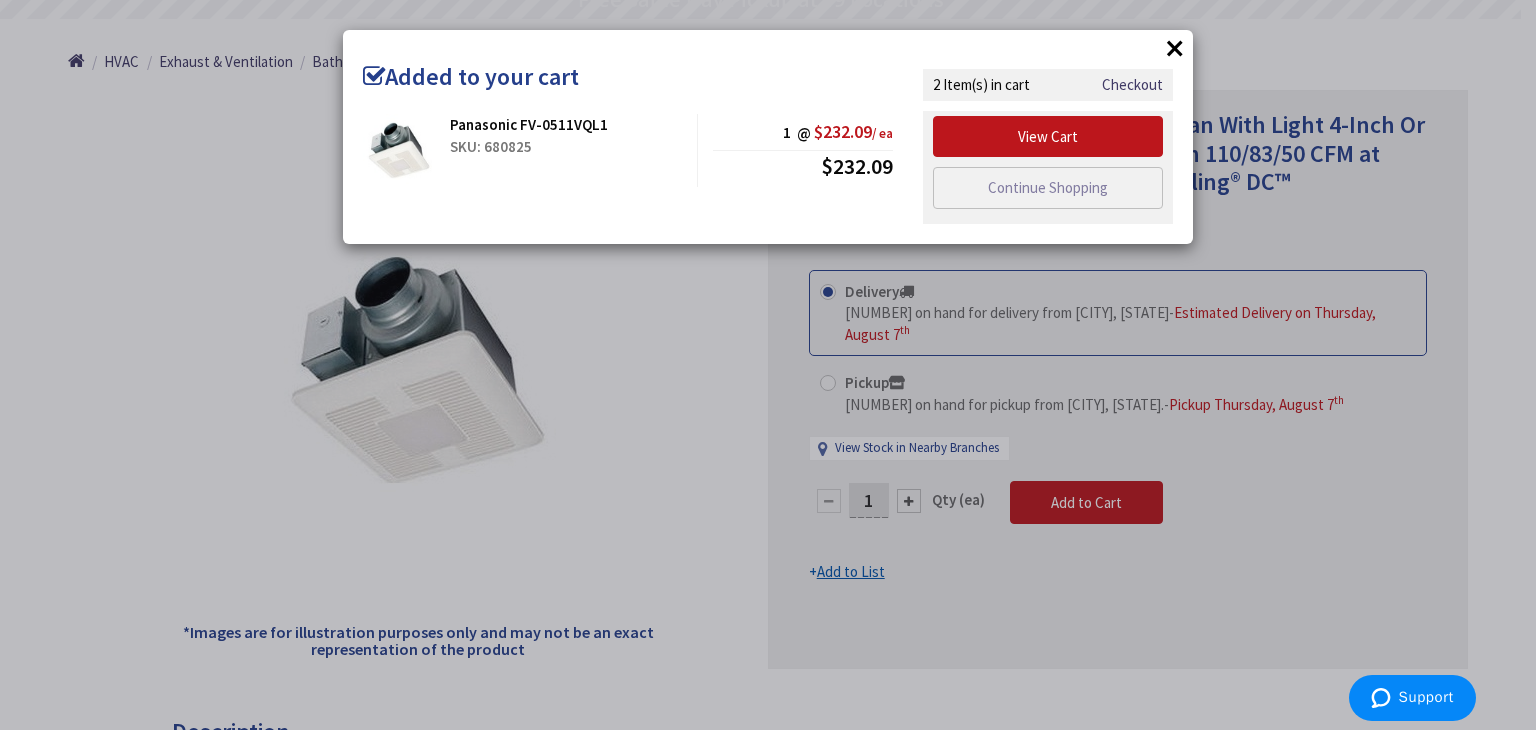 click on "×
Added to your cart
Panasonic FV-0511VQL1
SKU: 680825
1  @
$232.09  / ea
$232.09" at bounding box center (768, 365) 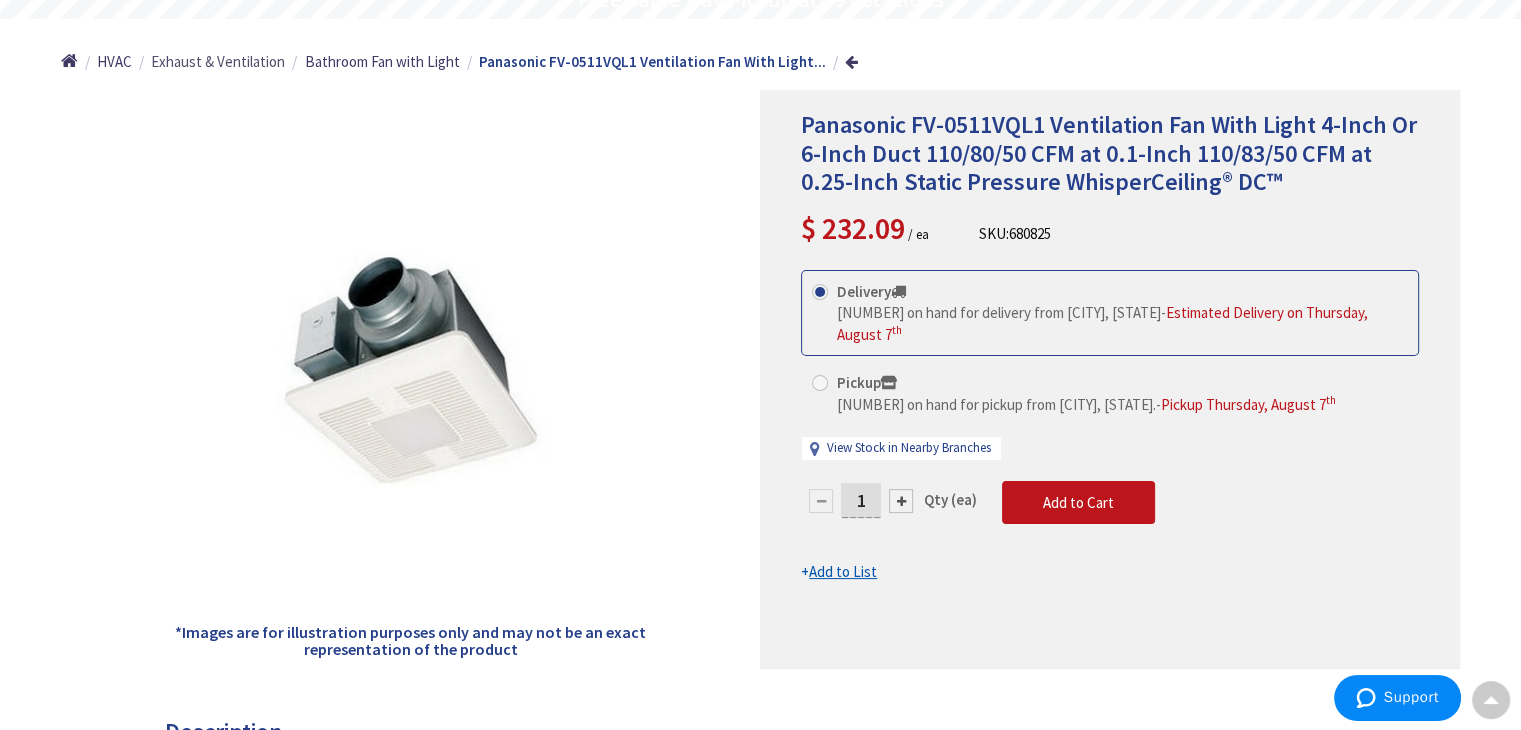 click on "Exhaust & Ventilation" at bounding box center (218, 61) 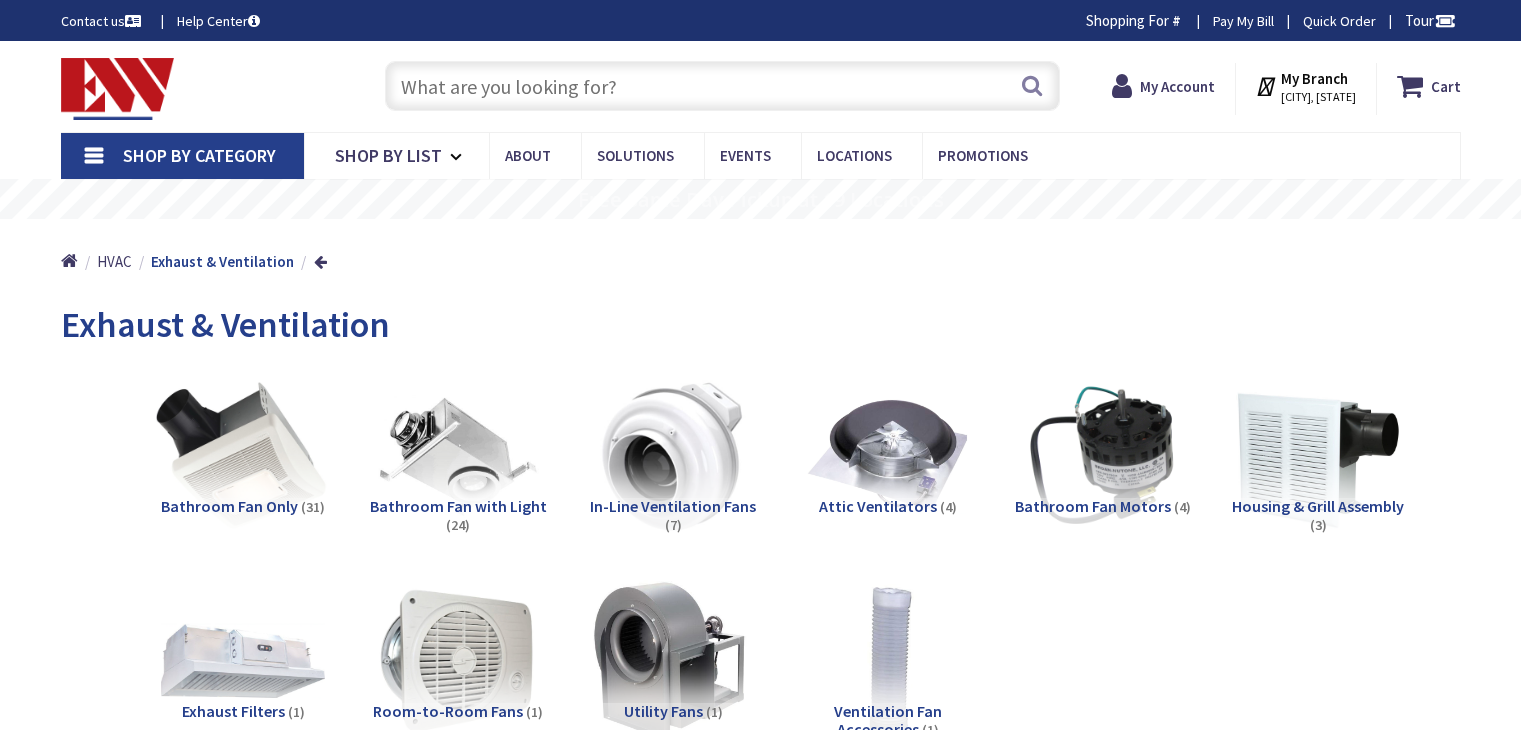 scroll, scrollTop: 0, scrollLeft: 0, axis: both 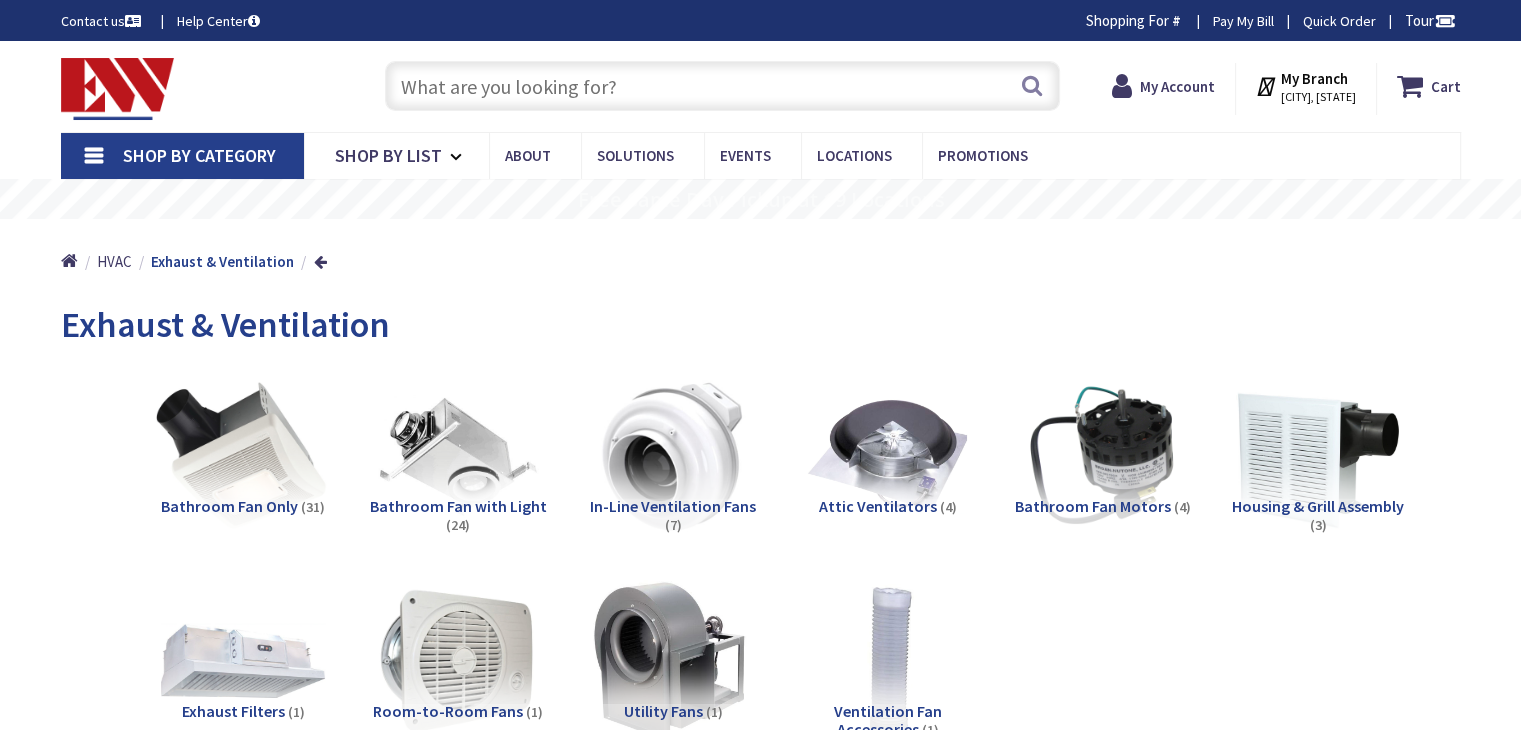 click at bounding box center (242, 455) 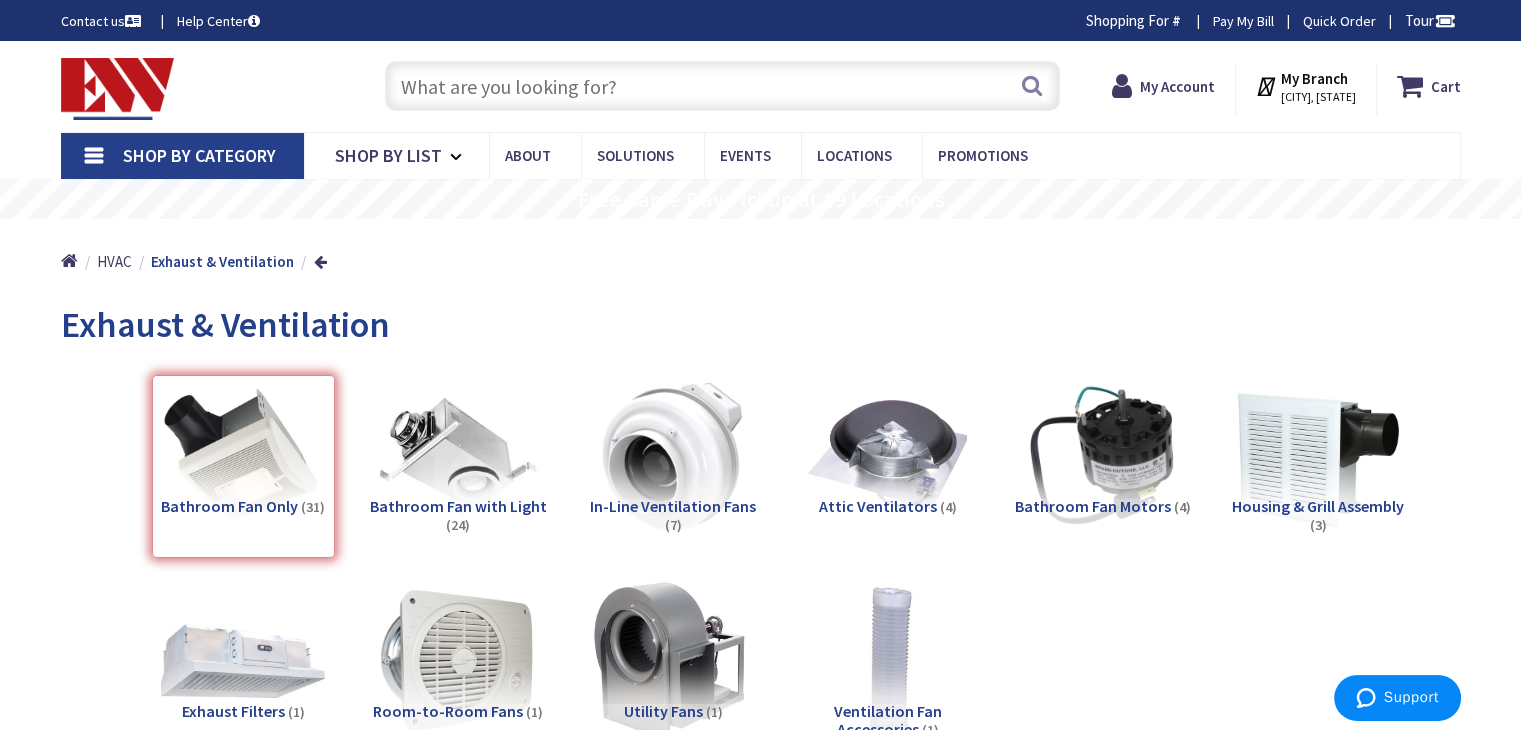 scroll, scrollTop: 824, scrollLeft: 0, axis: vertical 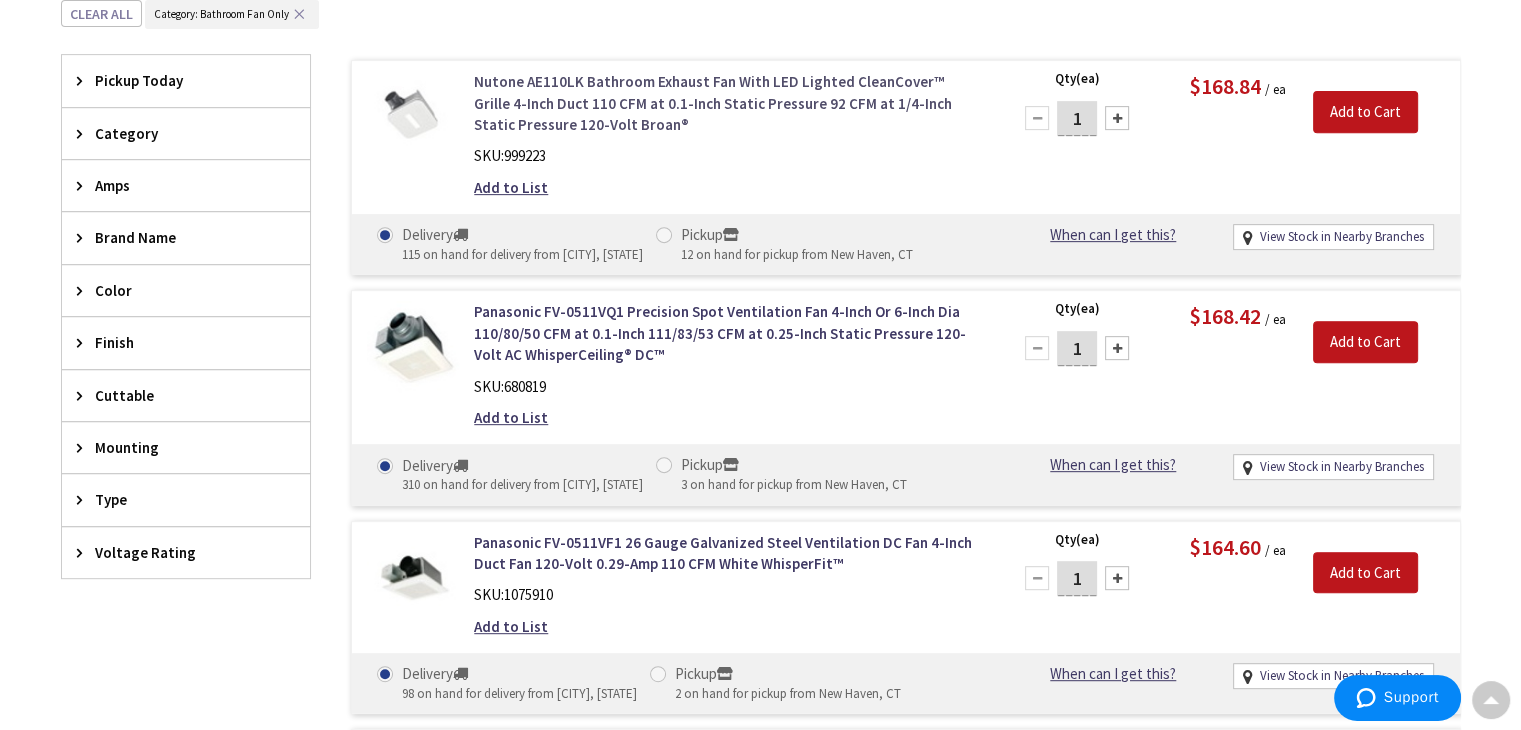 click on "Nutone AE110LK Bathroom Exhaust Fan With LED Lighted CleanCover™ Grille 4-Inch Duct 110 CFM at 0.1-Inch Static Pressure 92 CFM at 1/4-Inch Static Pressure 120-Volt Broan®" at bounding box center [728, 103] 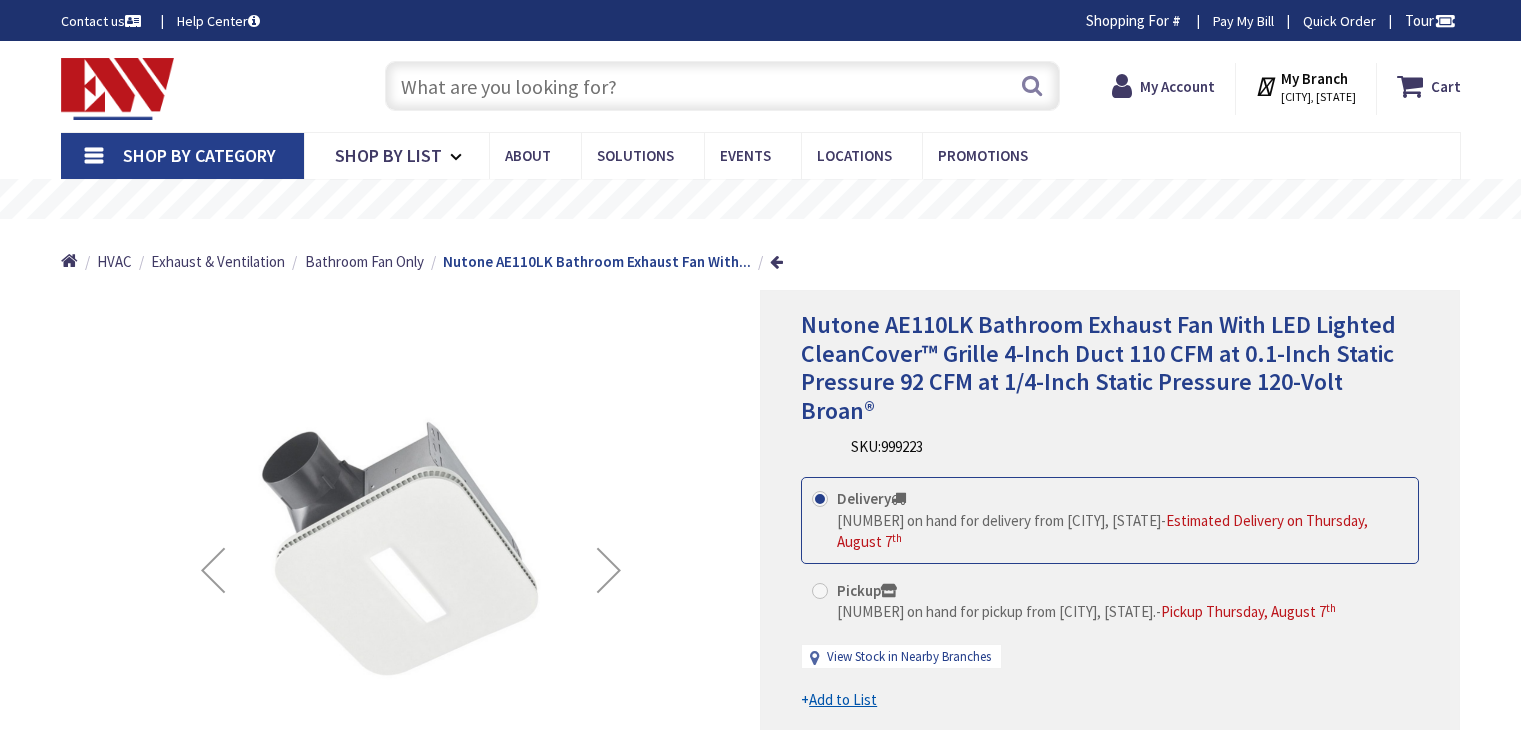scroll, scrollTop: 0, scrollLeft: 0, axis: both 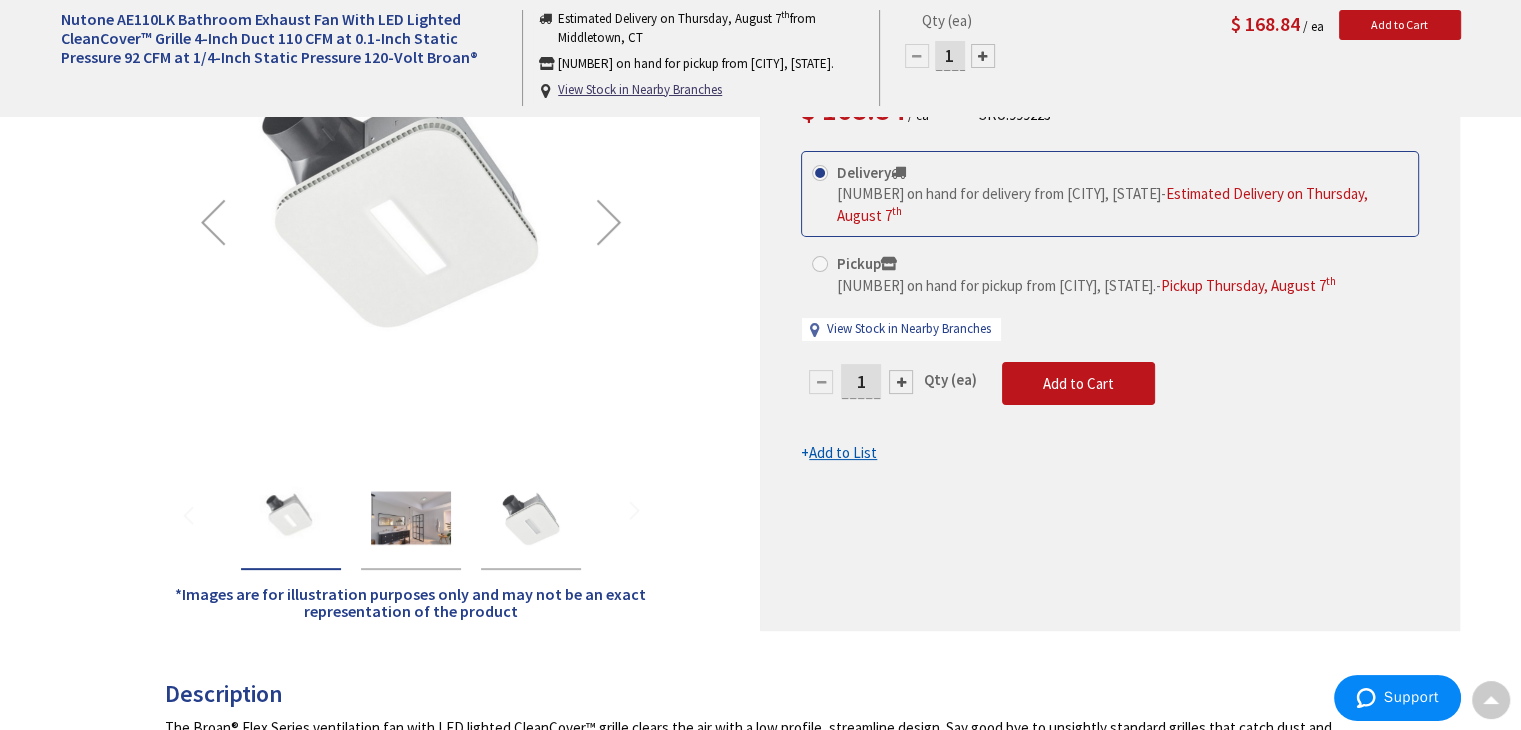click at bounding box center [411, 518] 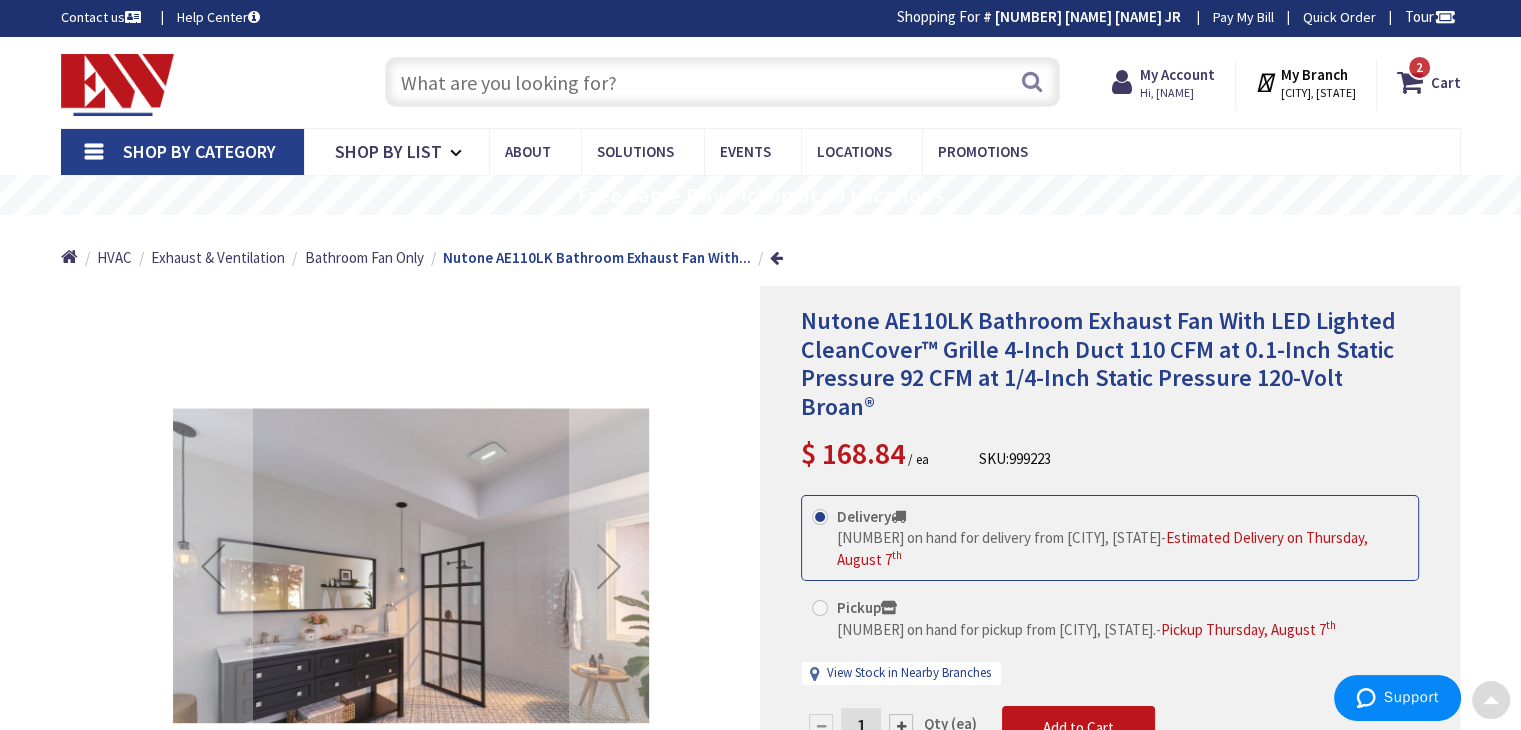 scroll, scrollTop: 0, scrollLeft: 0, axis: both 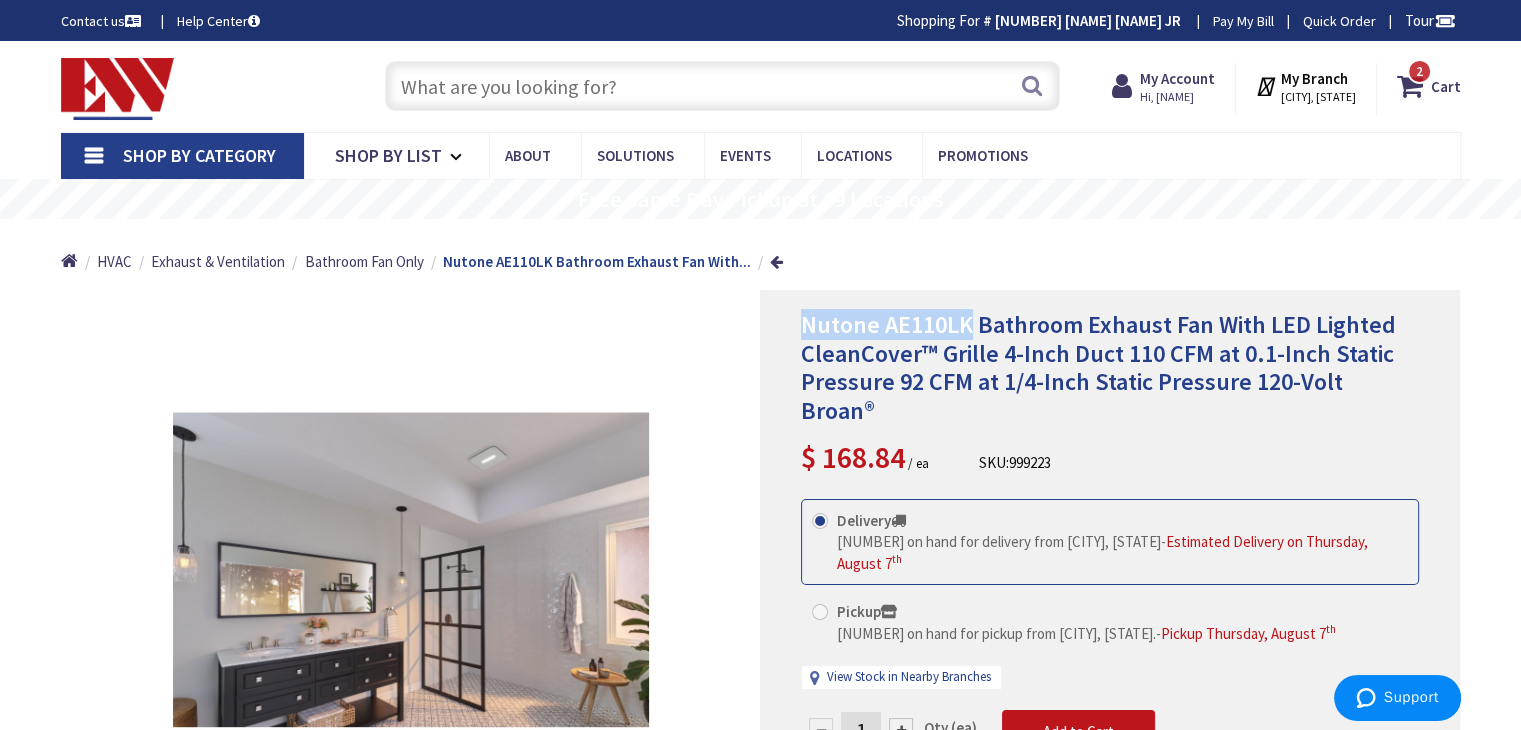 drag, startPoint x: 972, startPoint y: 321, endPoint x: 799, endPoint y: 321, distance: 173 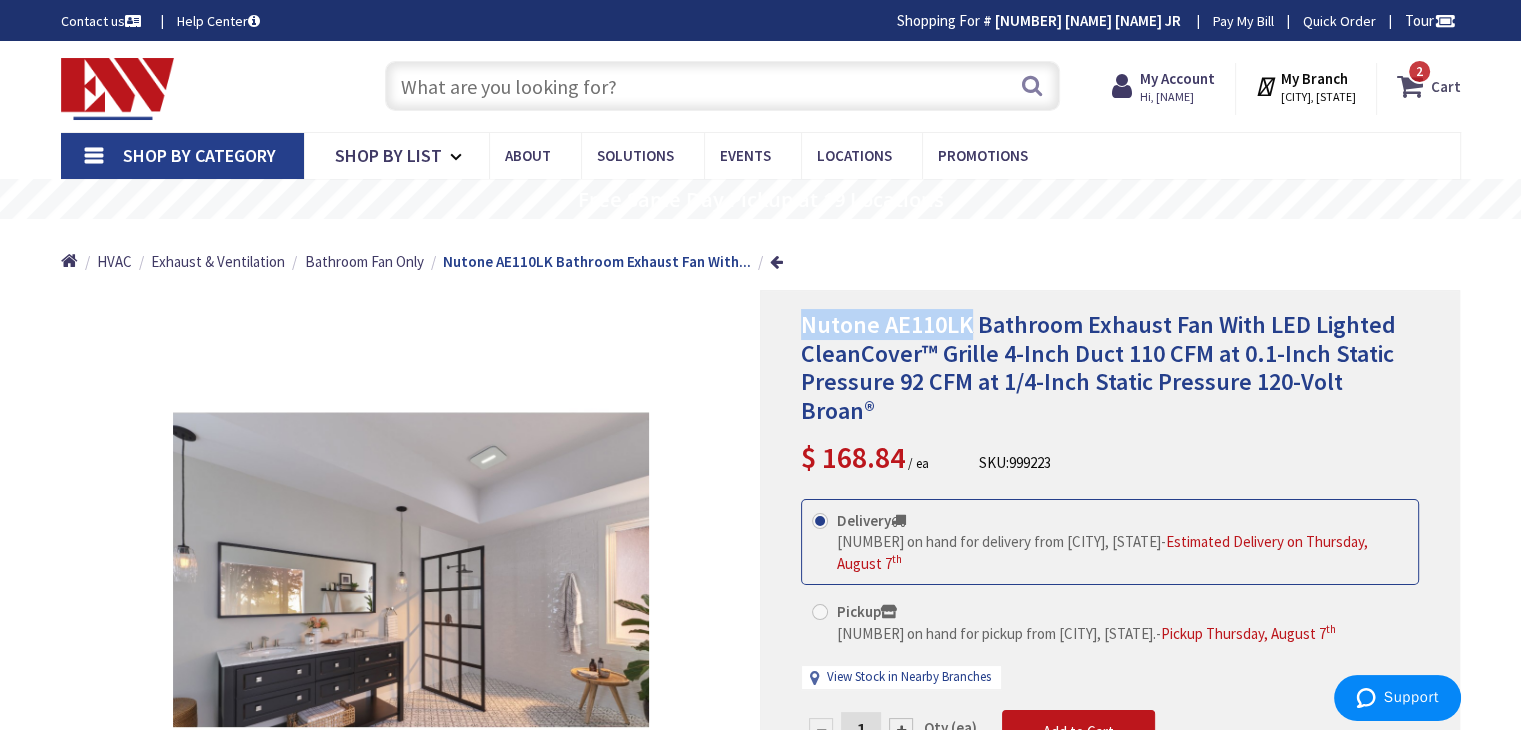 click on "2
2
items" at bounding box center (1419, 71) 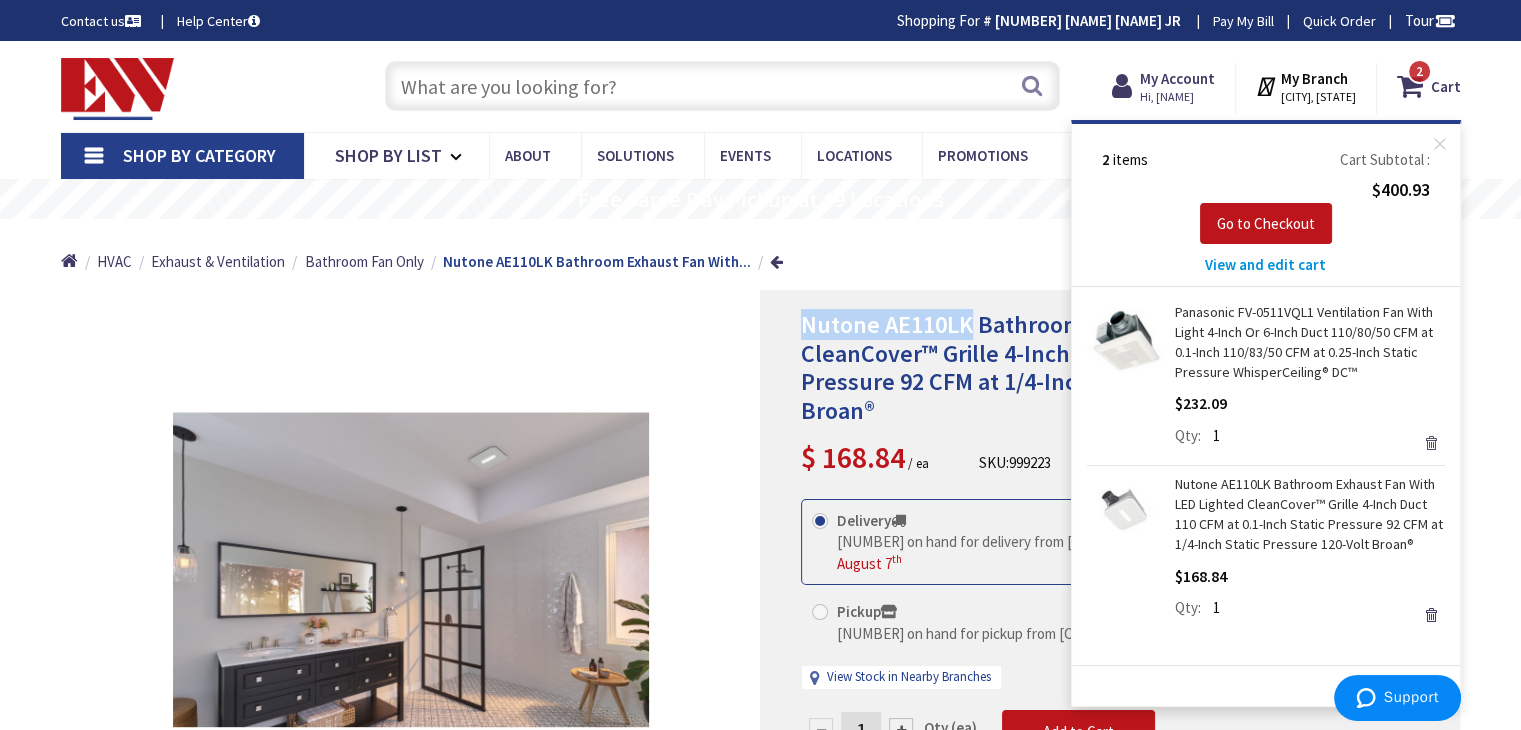 click on "Remove" at bounding box center [1431, 443] 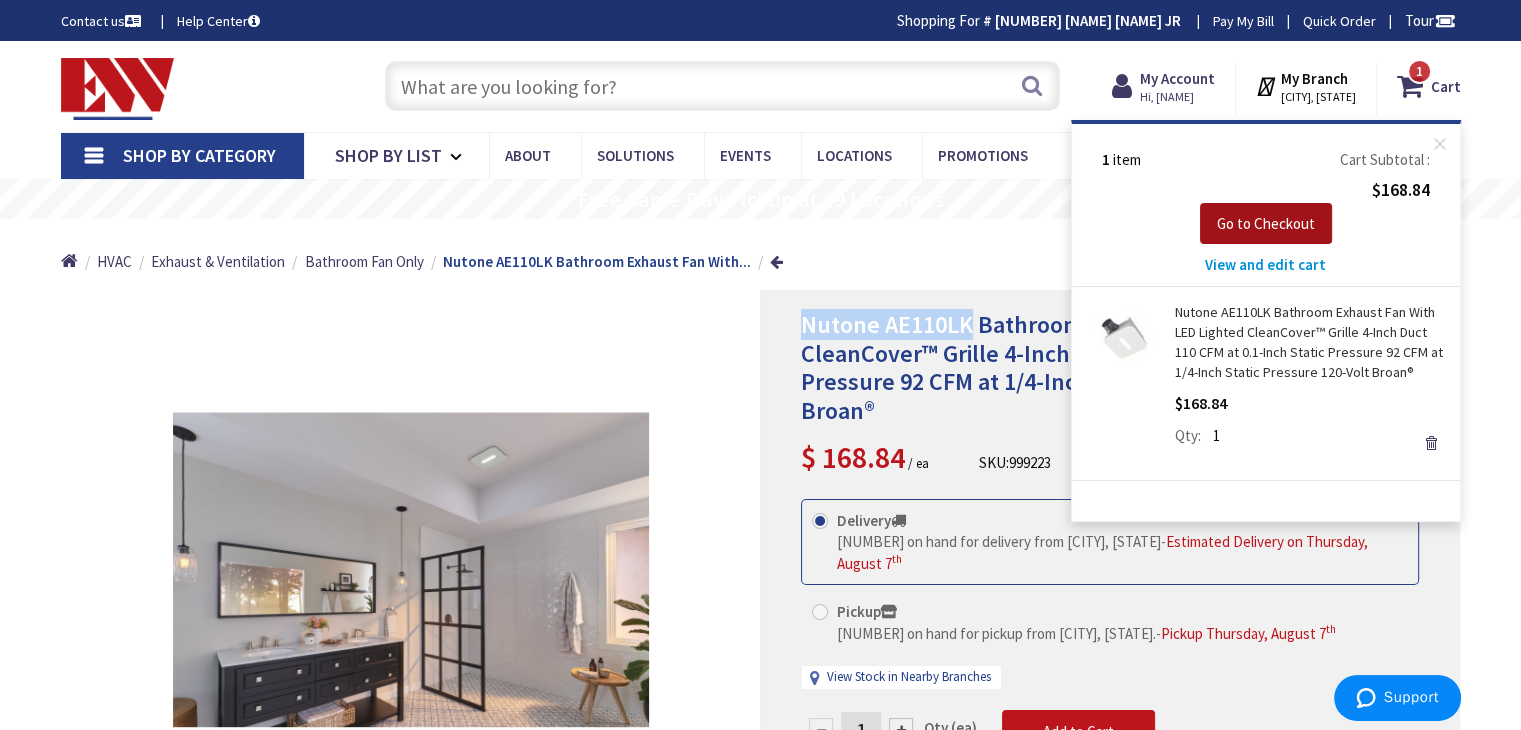 click on "Go to Checkout" at bounding box center (1266, 223) 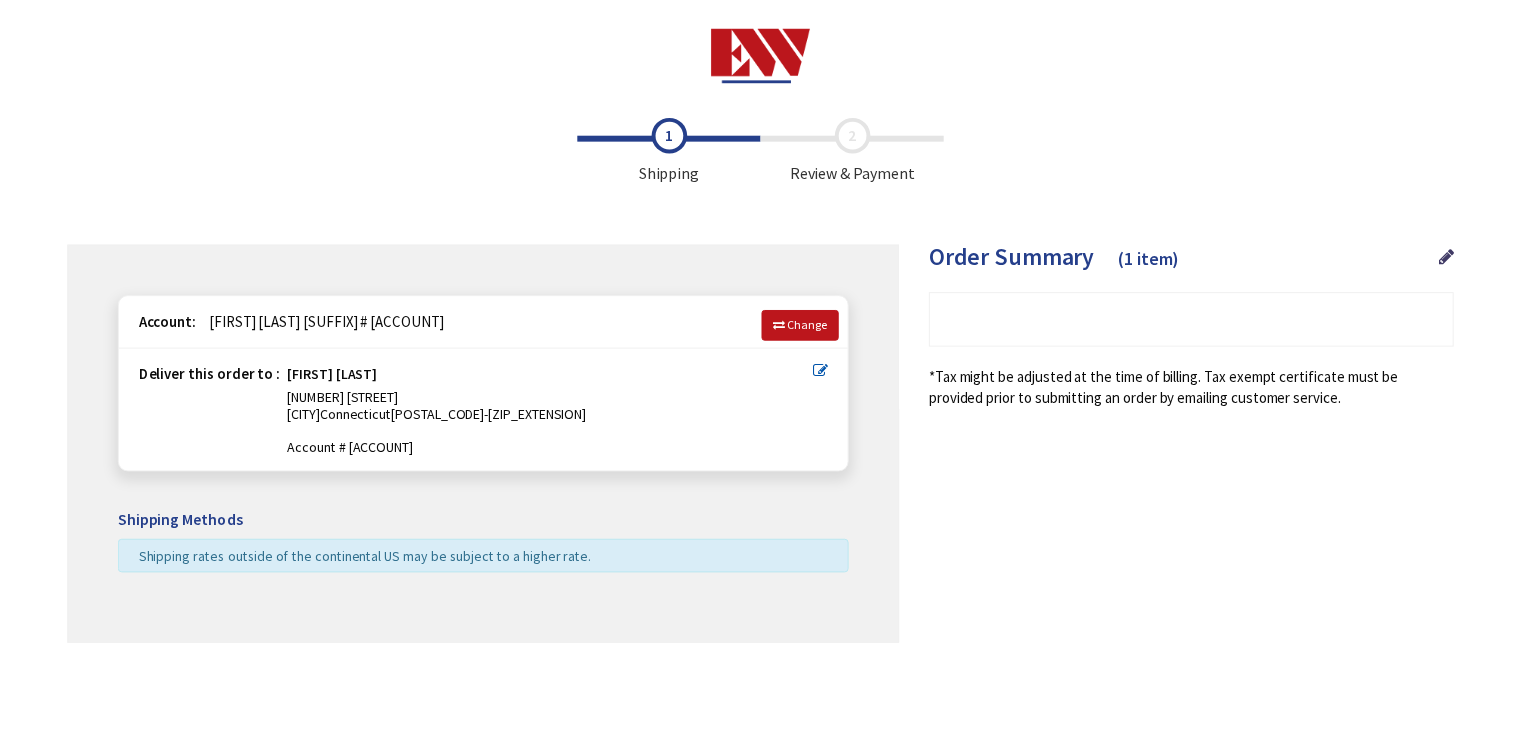 scroll, scrollTop: 40, scrollLeft: 0, axis: vertical 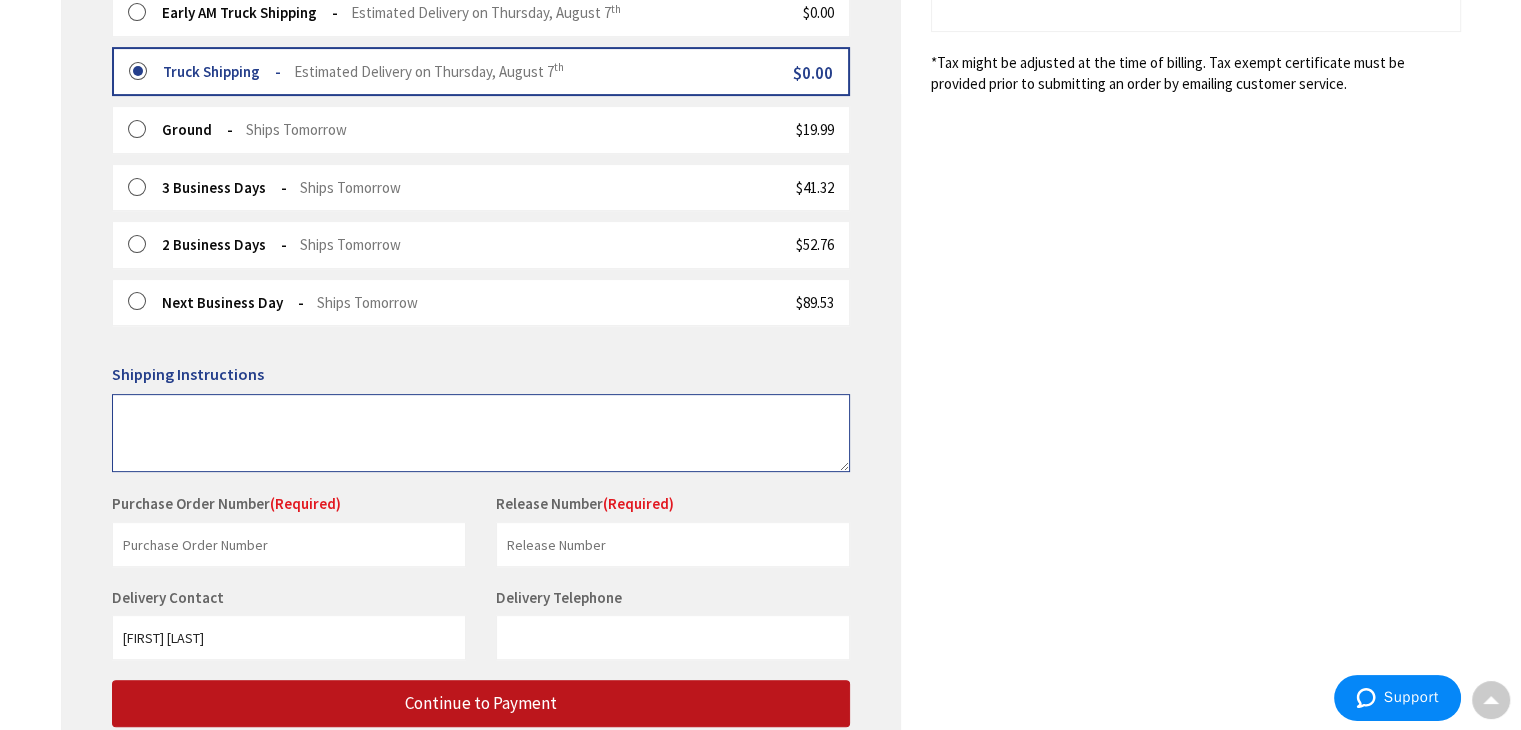 click at bounding box center (481, 433) 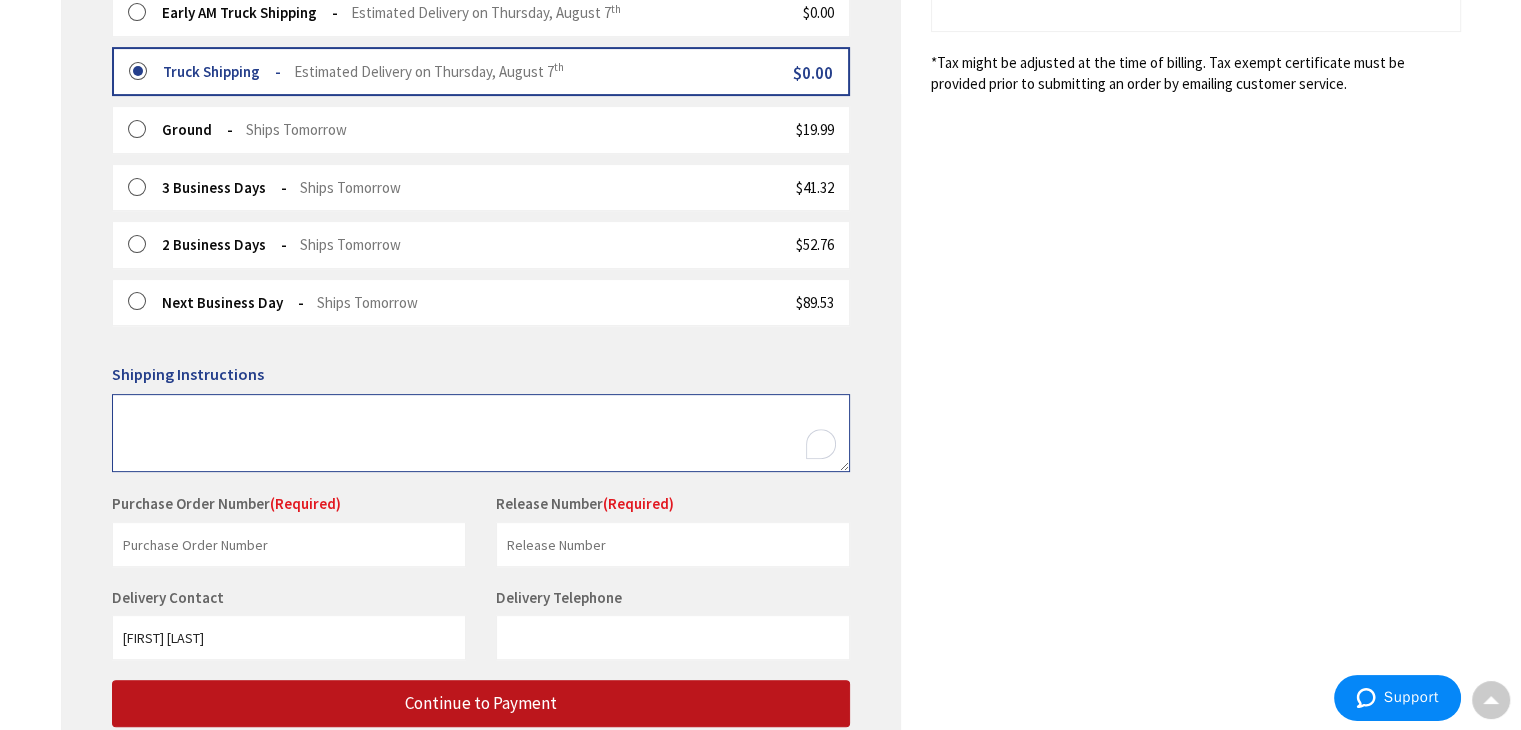 scroll, scrollTop: 0, scrollLeft: 0, axis: both 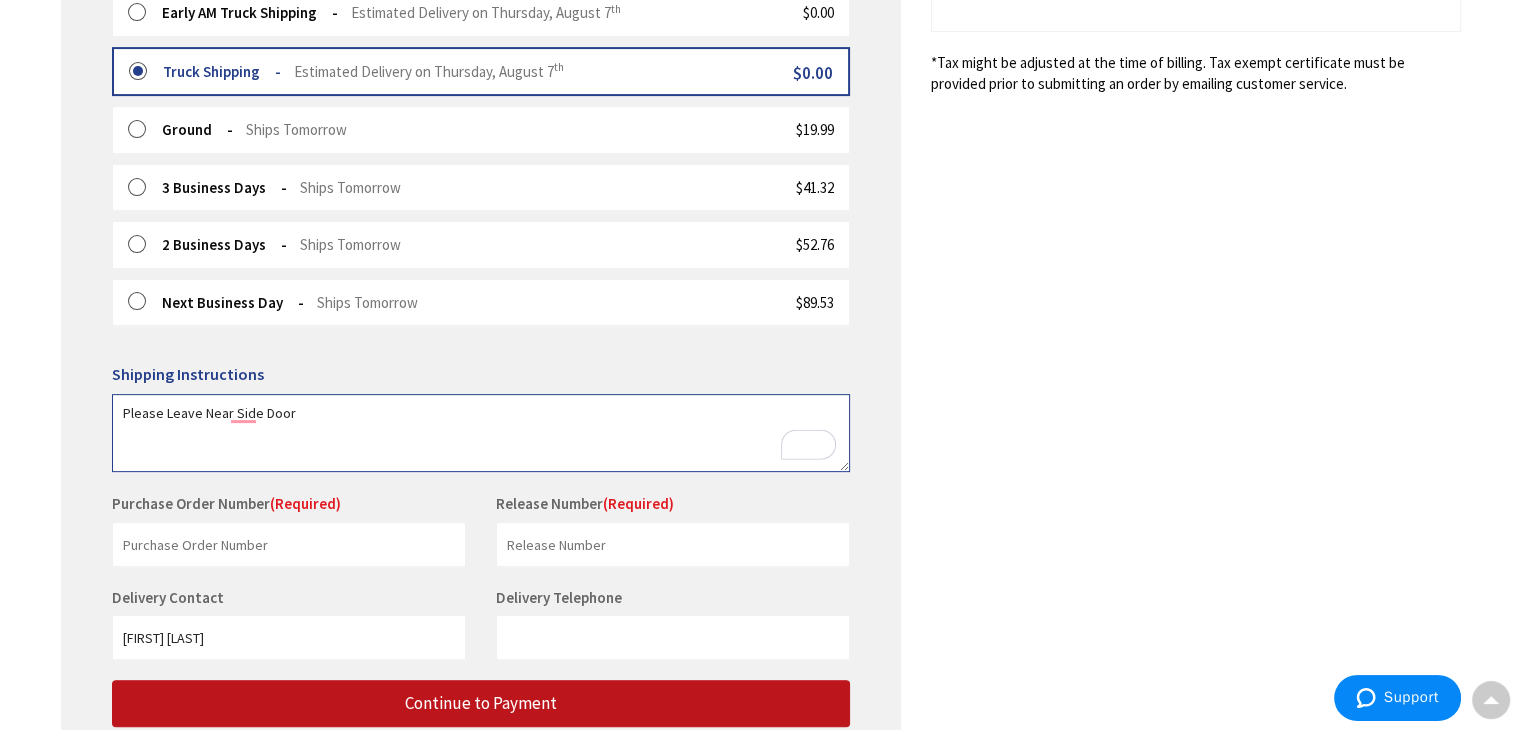 type on "Please Leave Near Side Door" 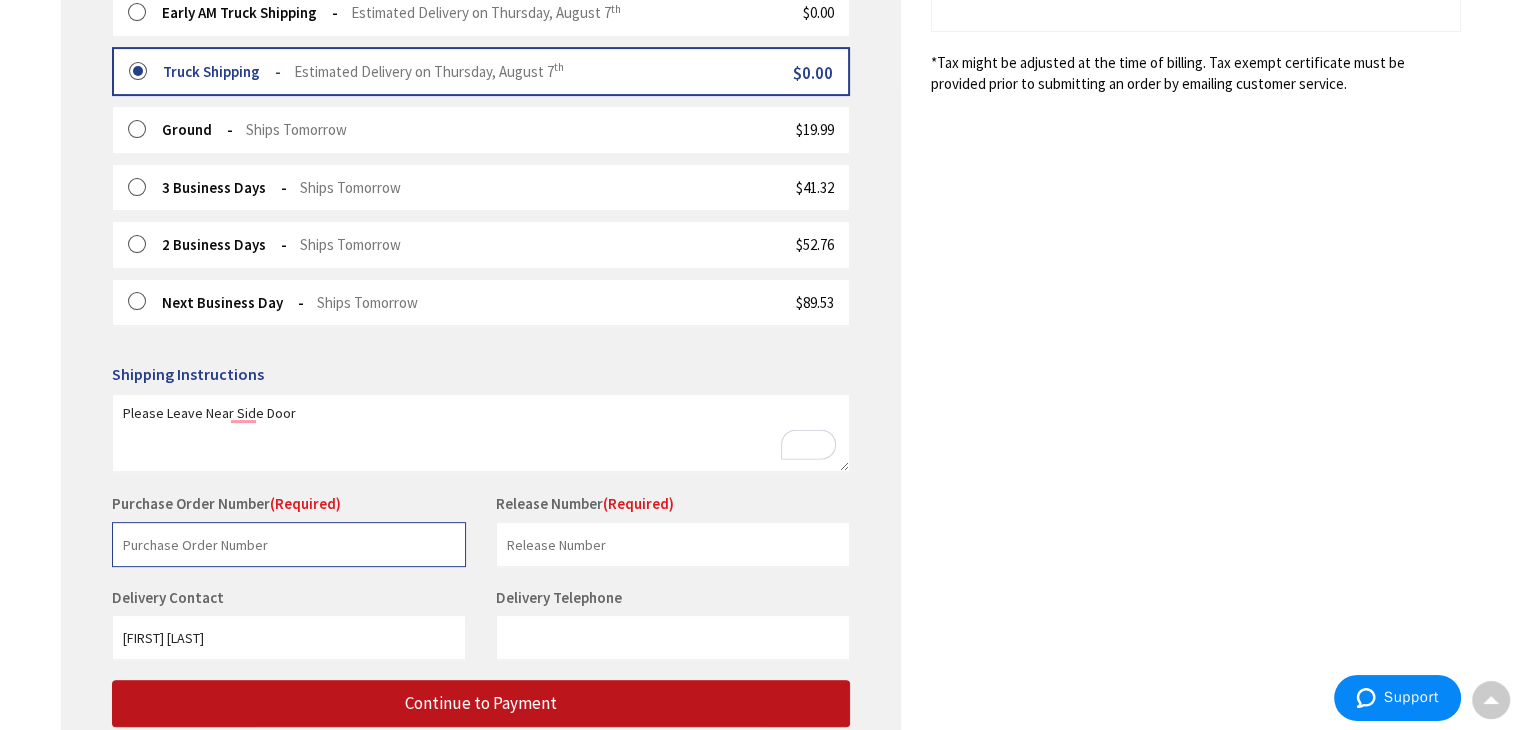 click at bounding box center (289, 544) 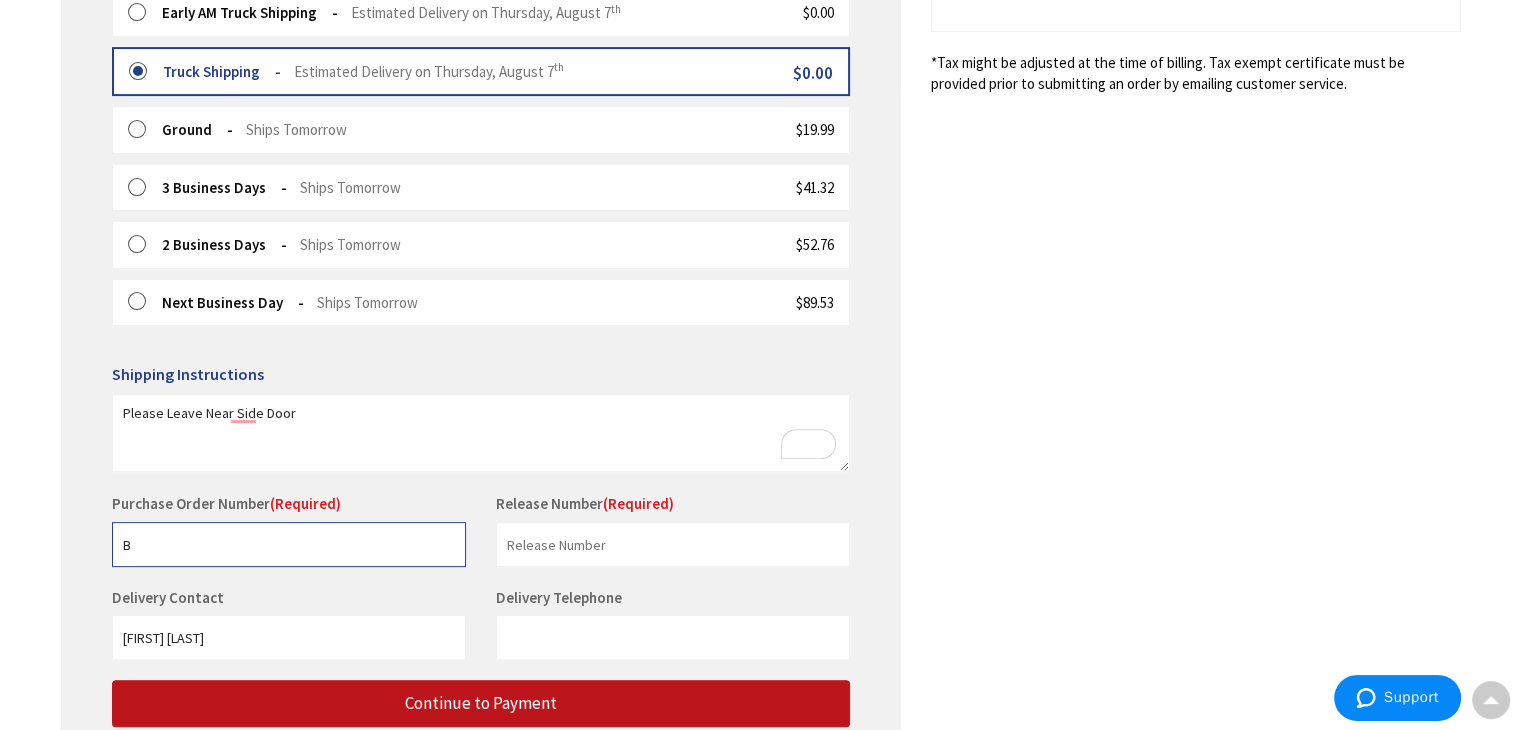 type on "[LAST]" 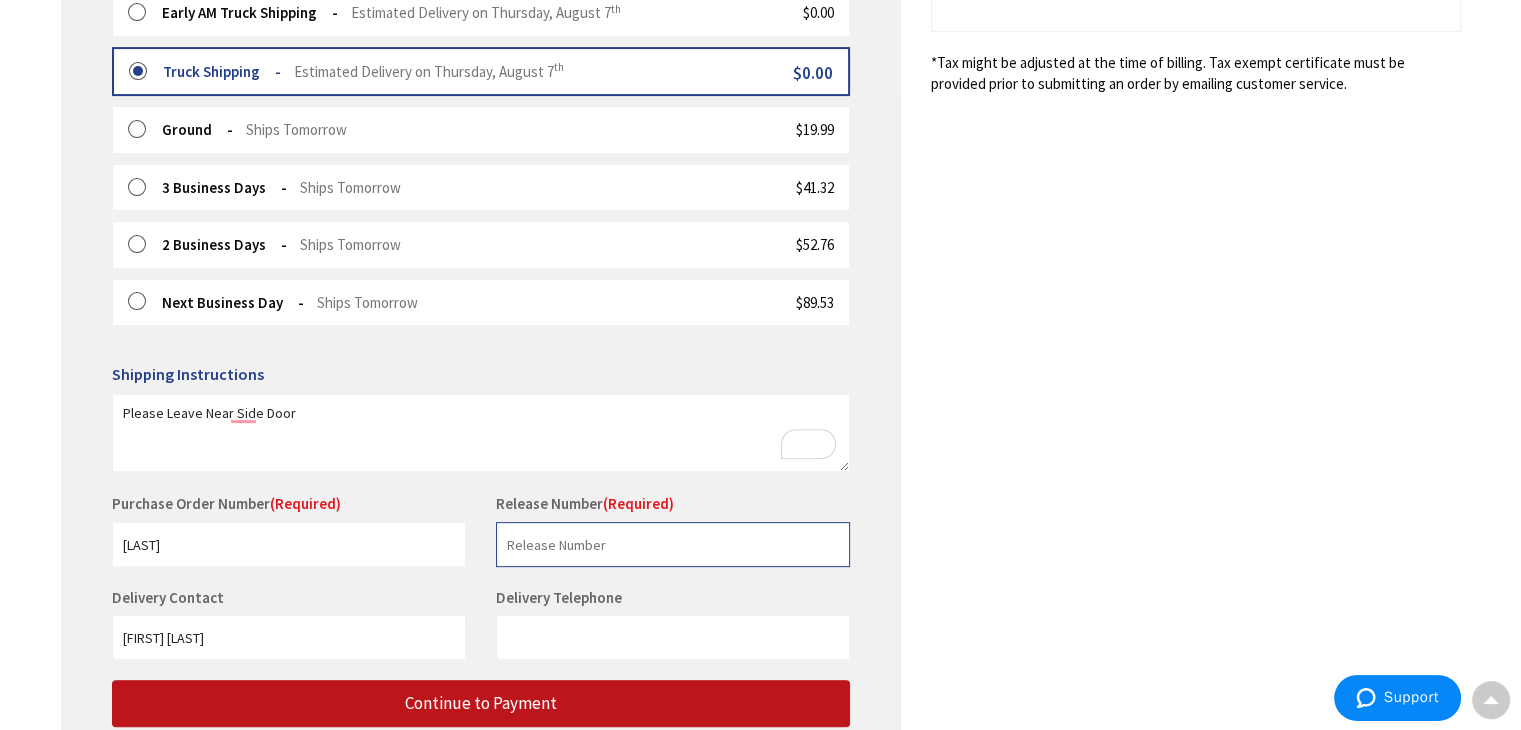 click at bounding box center (673, 544) 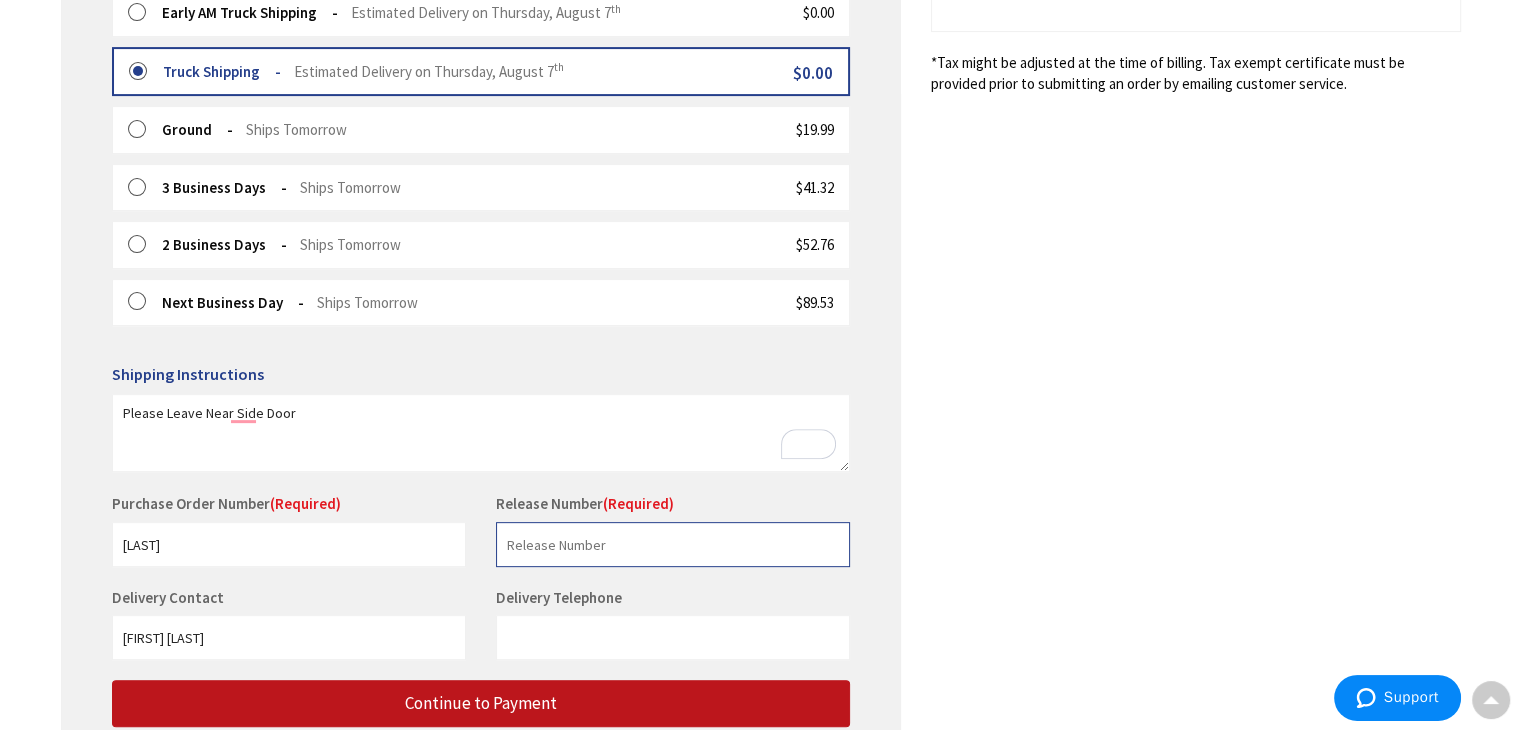type on "101" 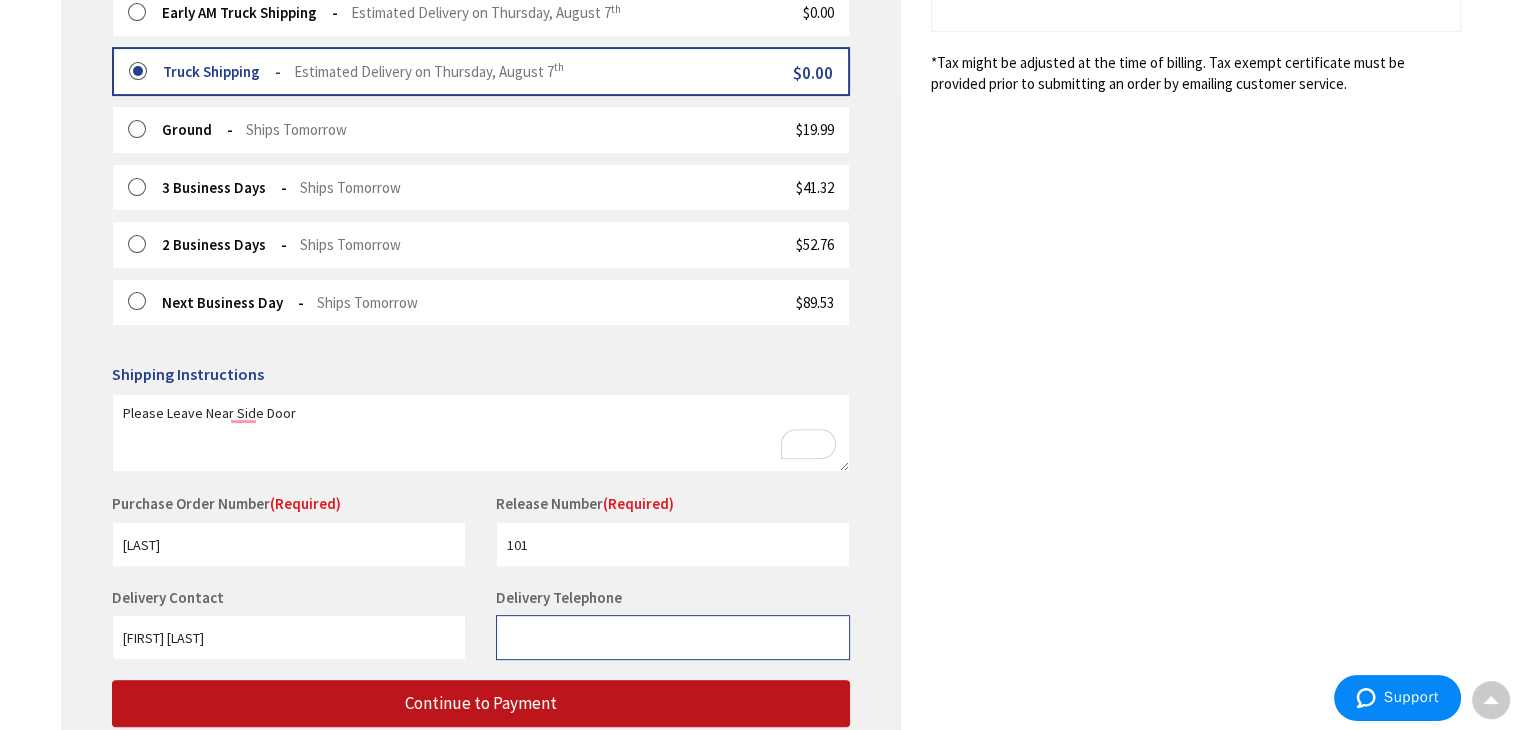 click on "Delivery Telephone" at bounding box center (673, 637) 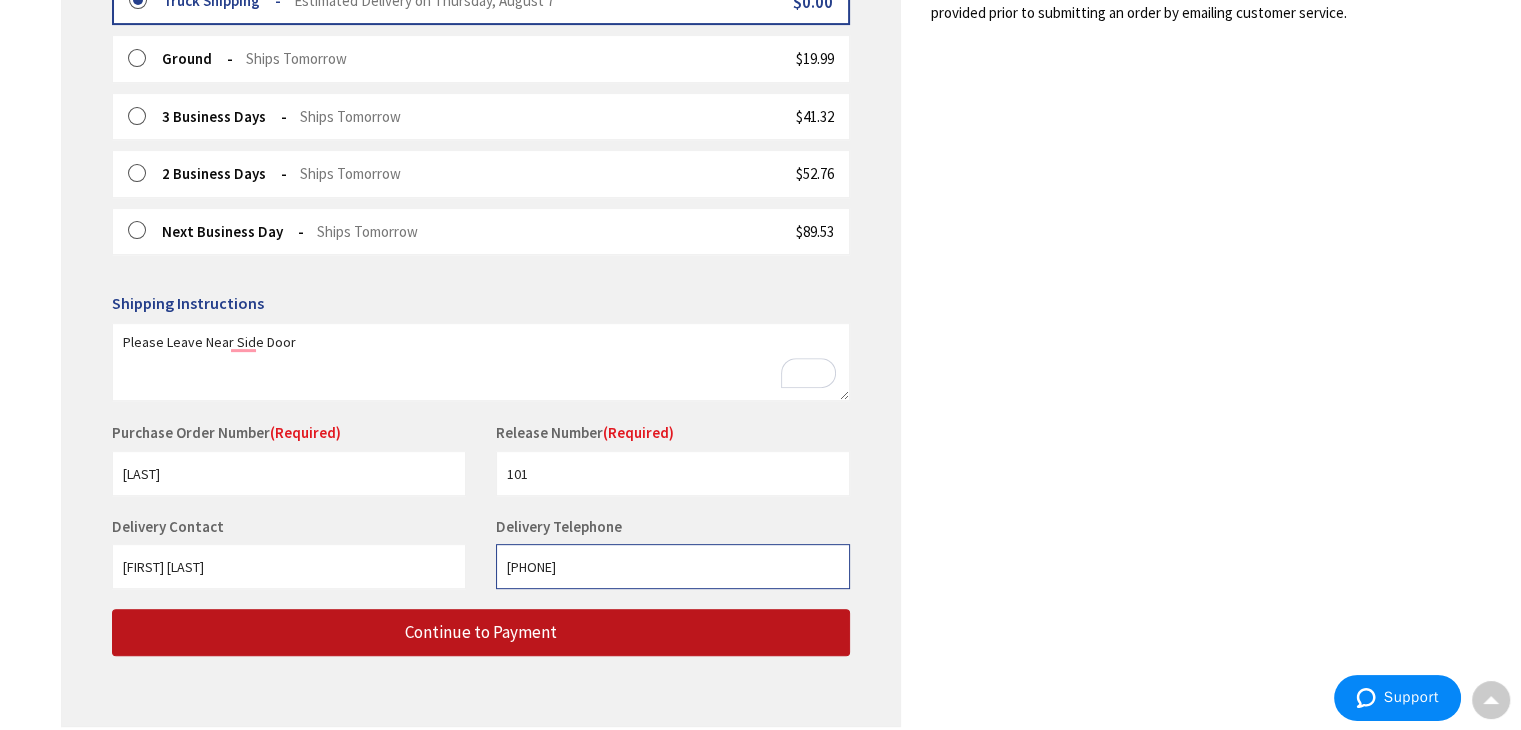 scroll, scrollTop: 744, scrollLeft: 0, axis: vertical 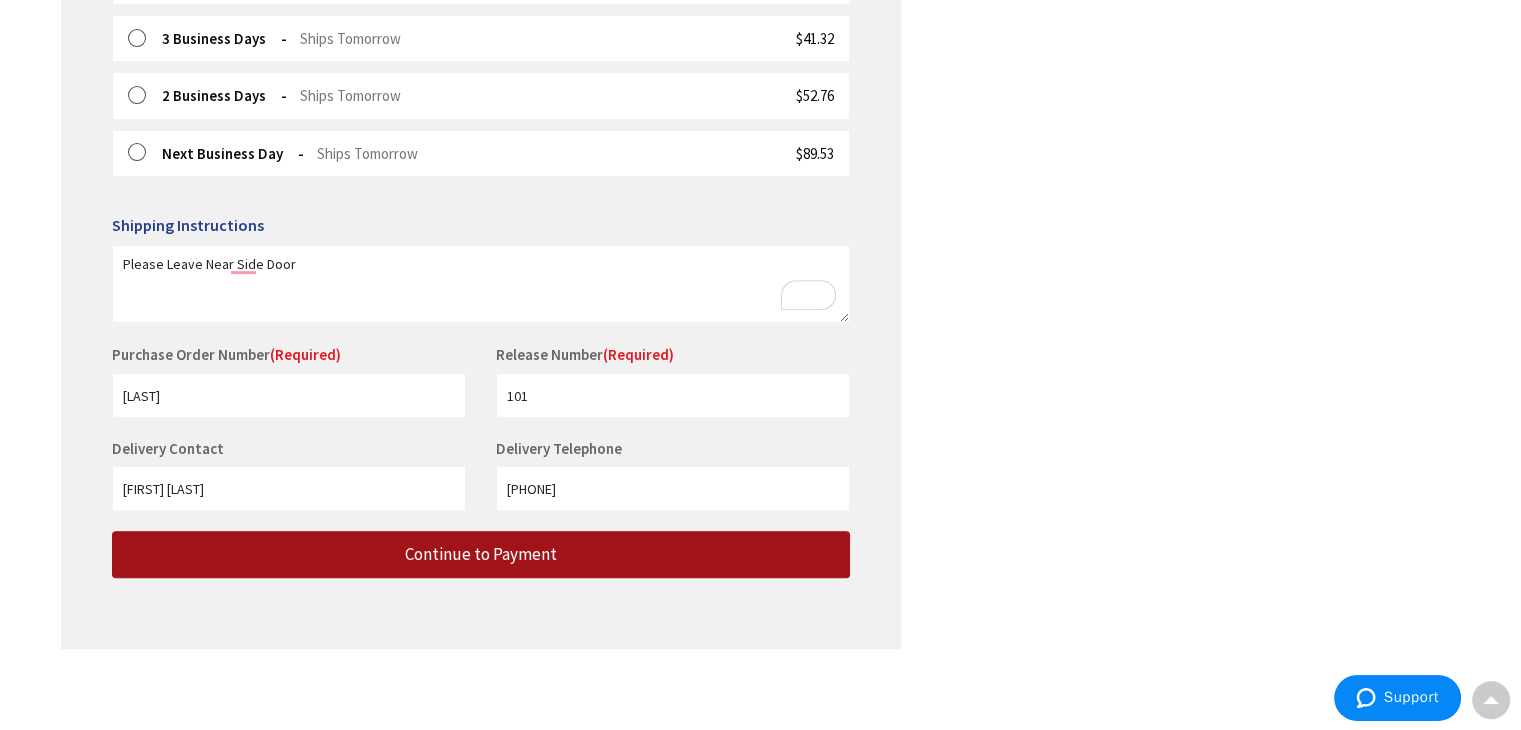 click on "Continue to Payment" at bounding box center (481, 554) 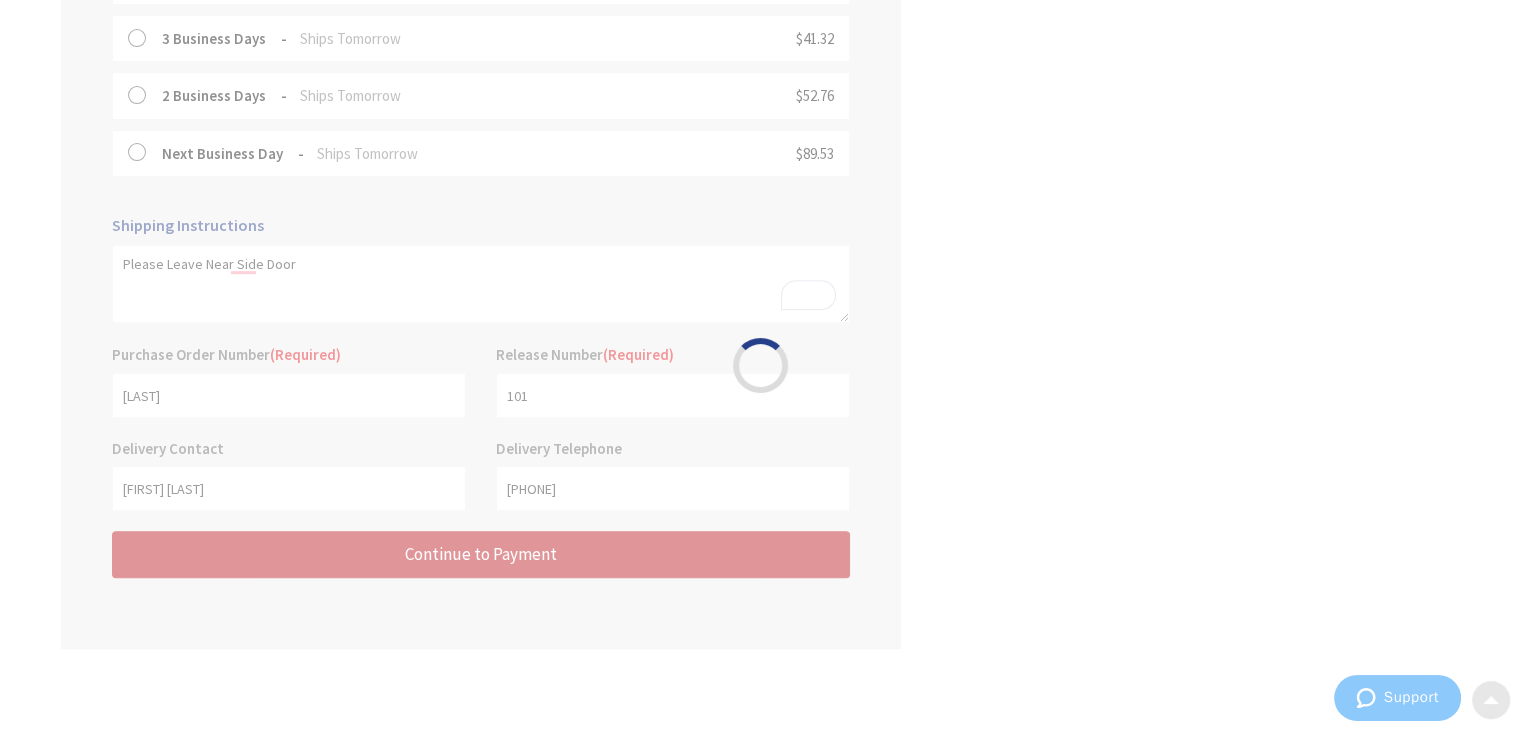 scroll, scrollTop: 0, scrollLeft: 0, axis: both 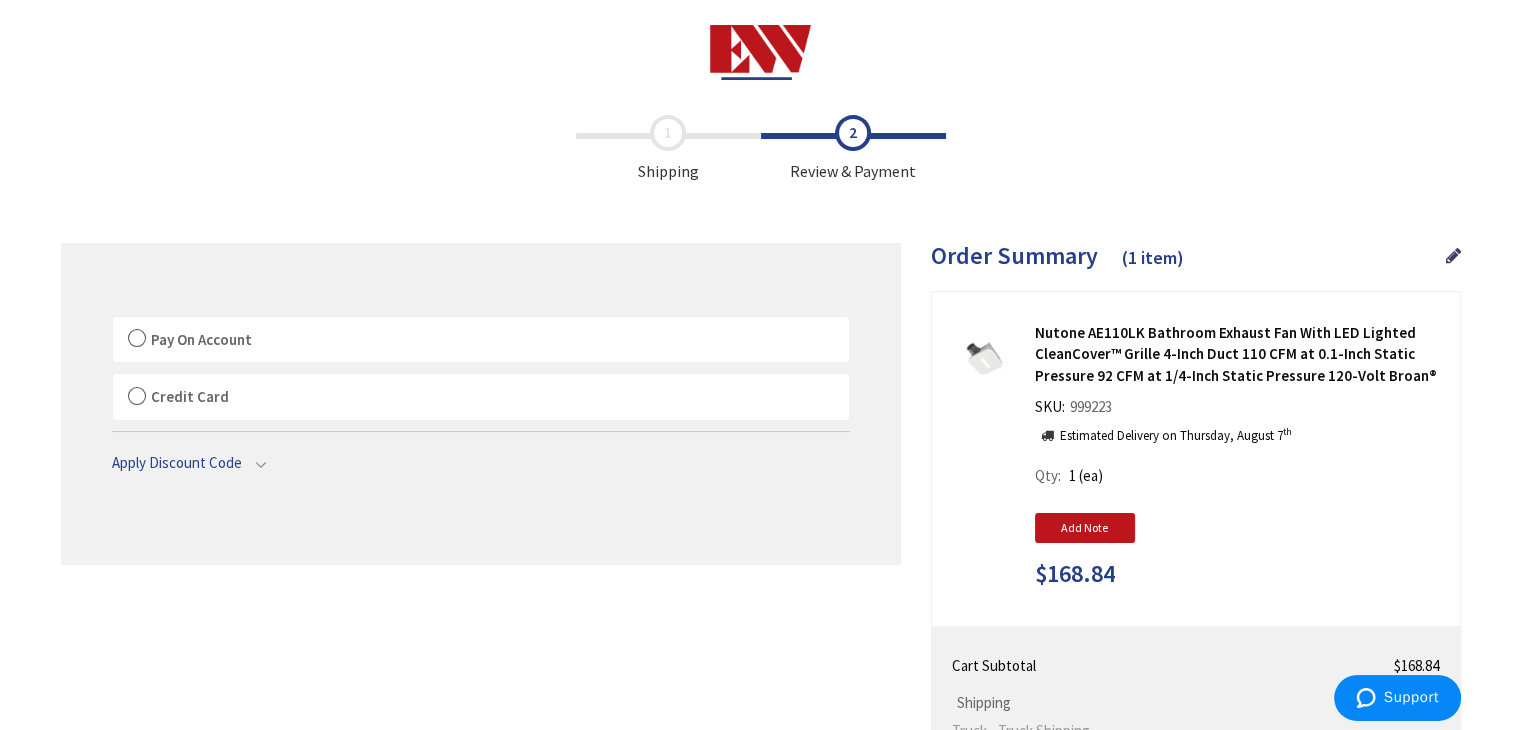 click on "Pay On Account" at bounding box center (481, 340) 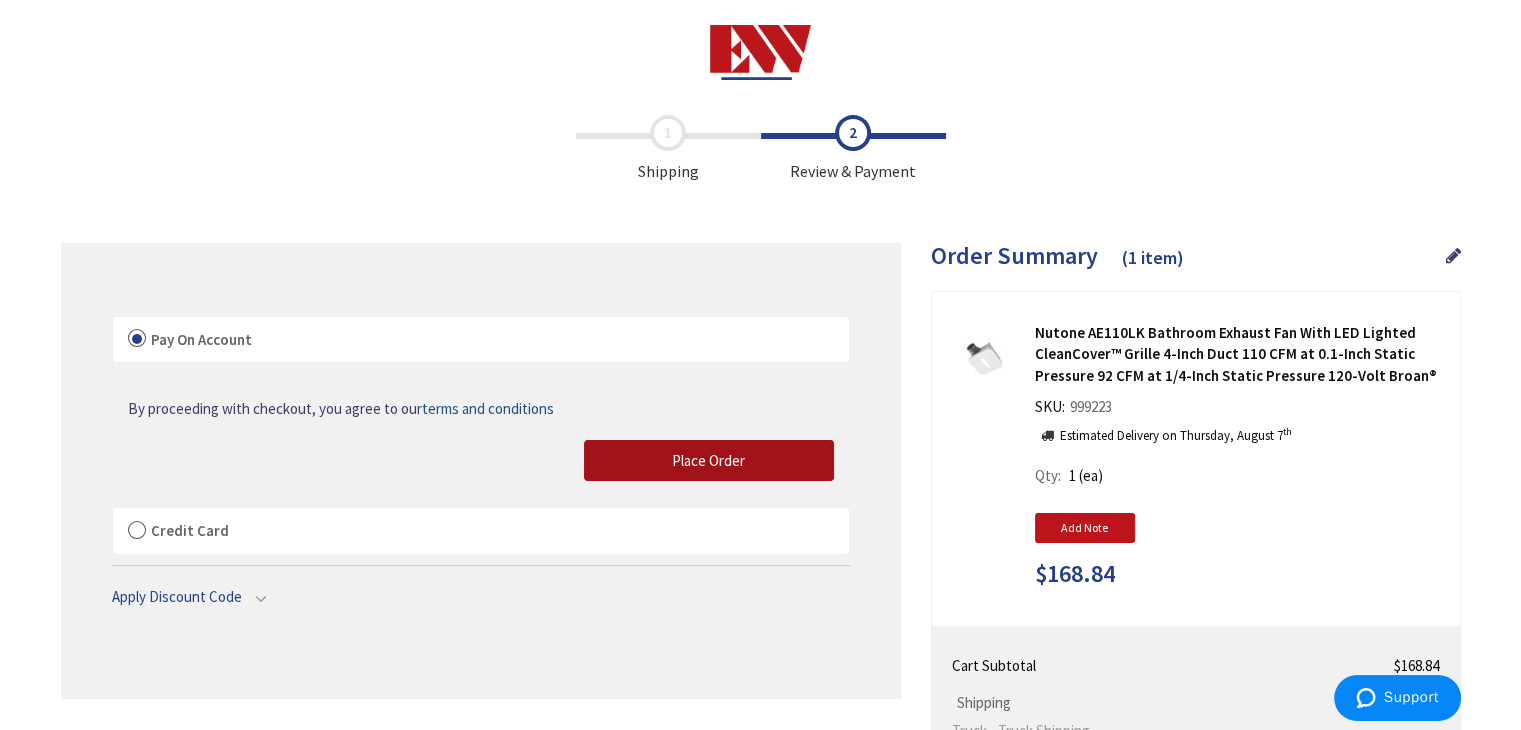 click on "Place Order" at bounding box center (709, 461) 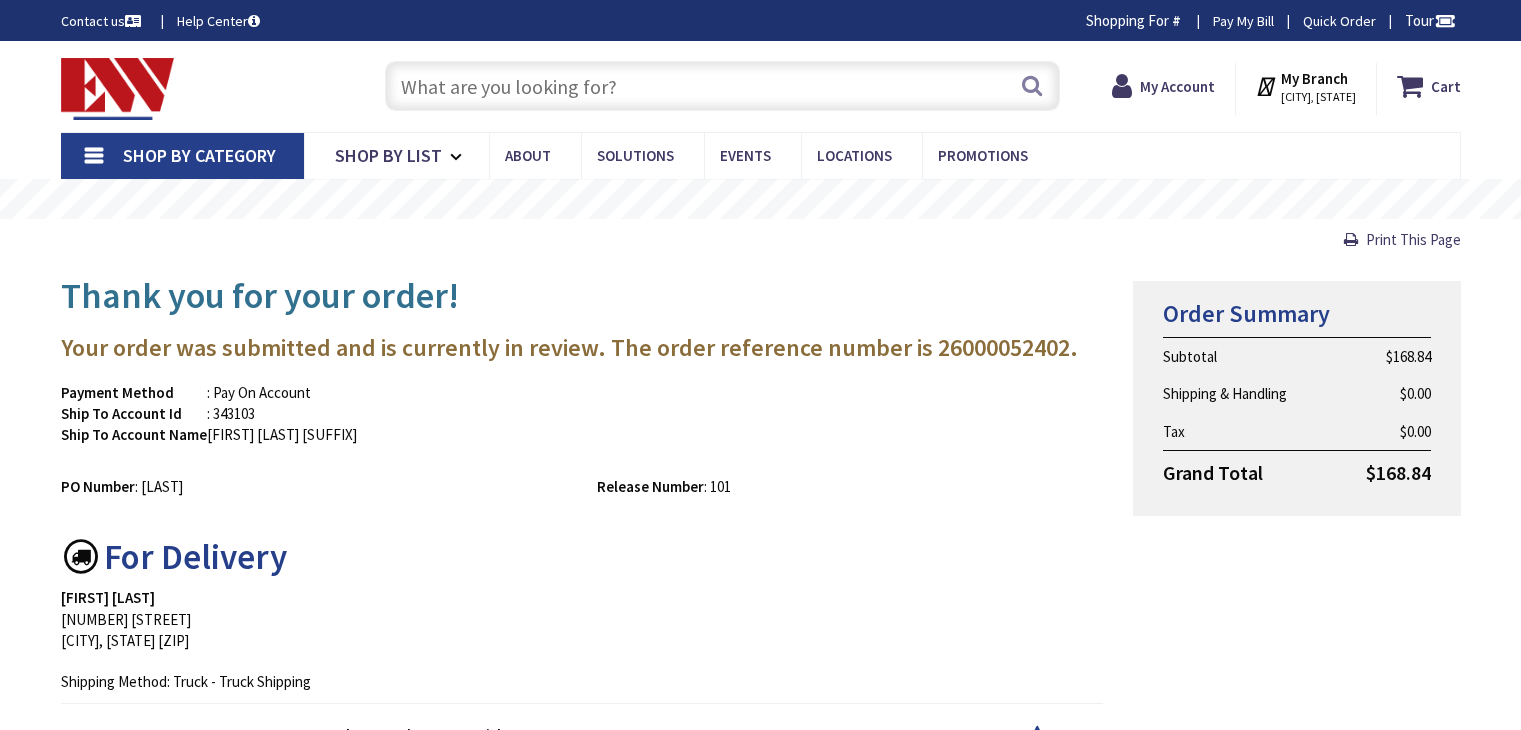 scroll, scrollTop: 0, scrollLeft: 0, axis: both 